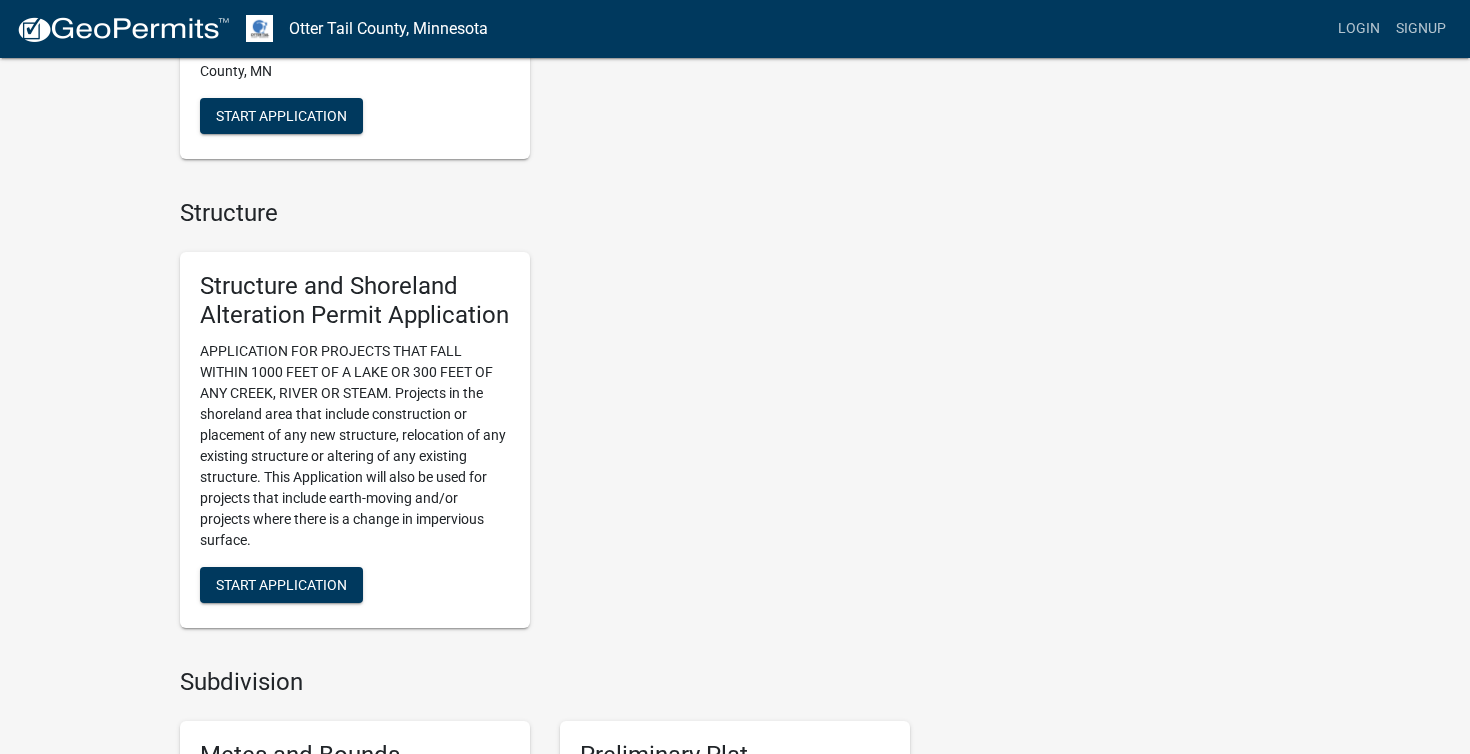 scroll, scrollTop: 1219, scrollLeft: 0, axis: vertical 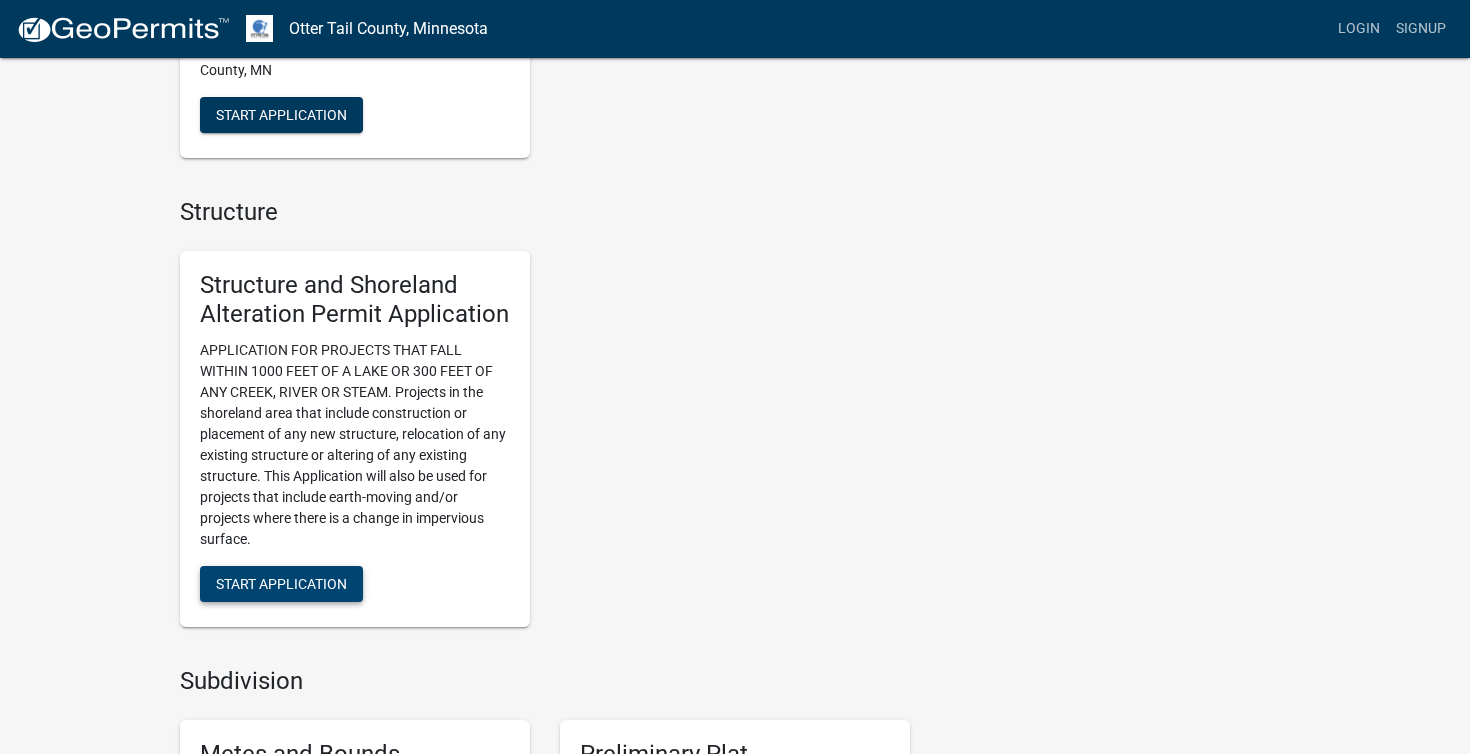 click on "Start Application" at bounding box center (281, 584) 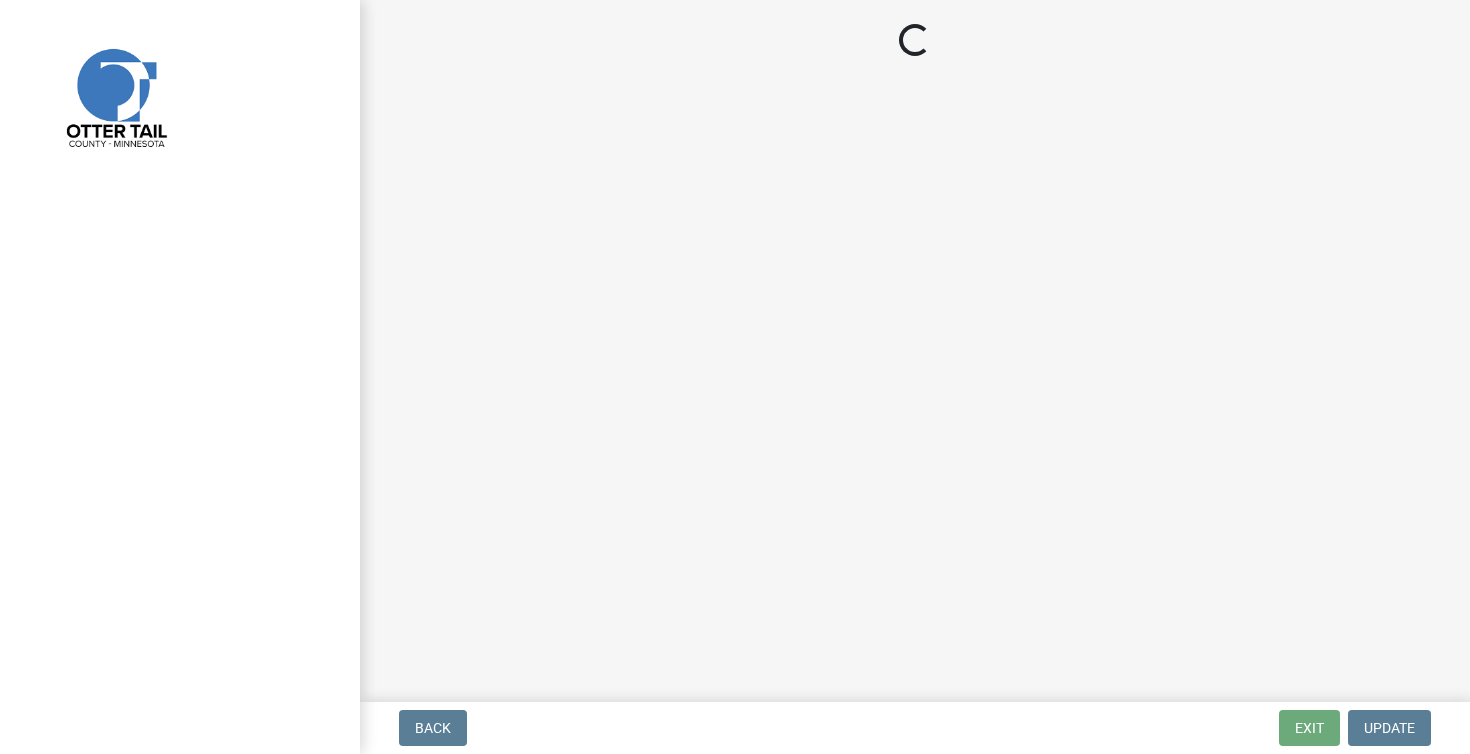 scroll, scrollTop: 0, scrollLeft: 0, axis: both 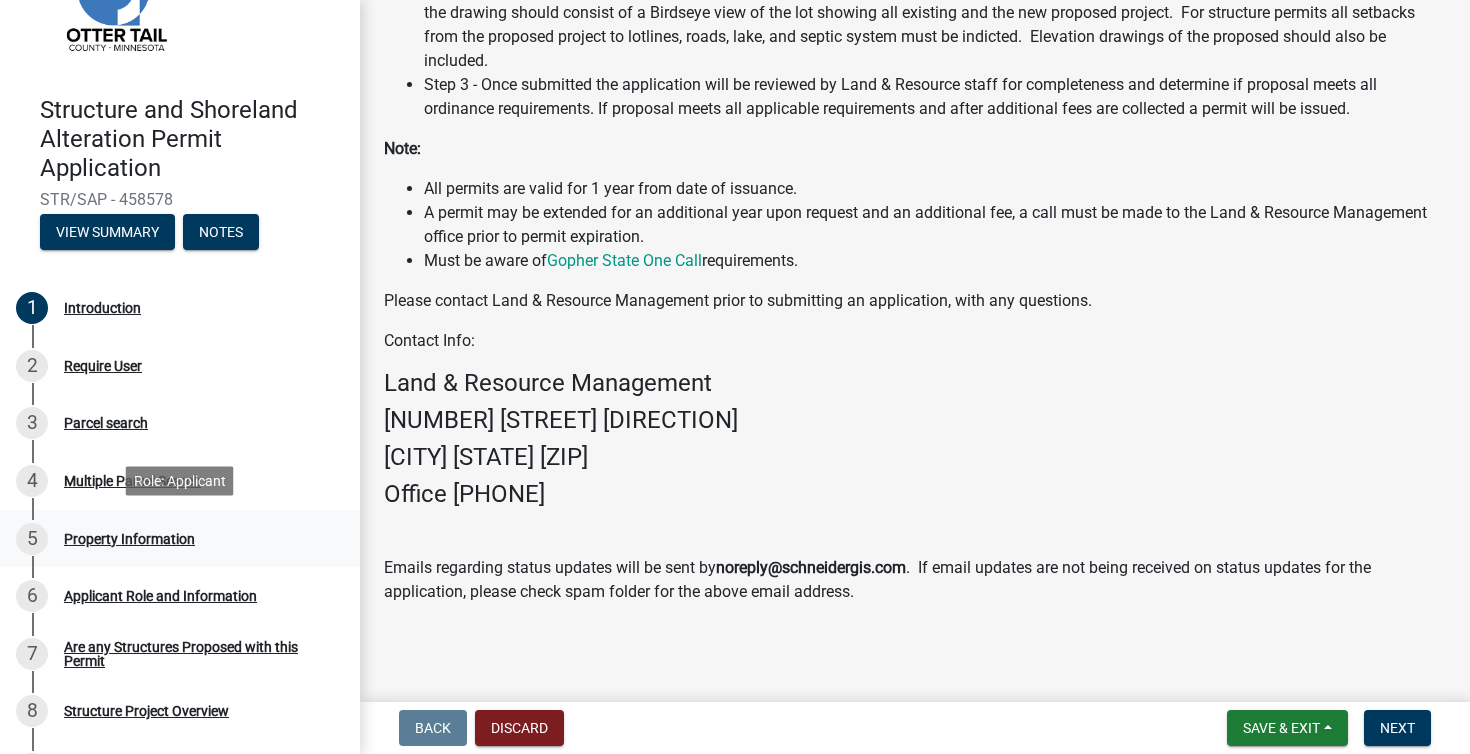 click on "5     Property Information" at bounding box center [172, 539] 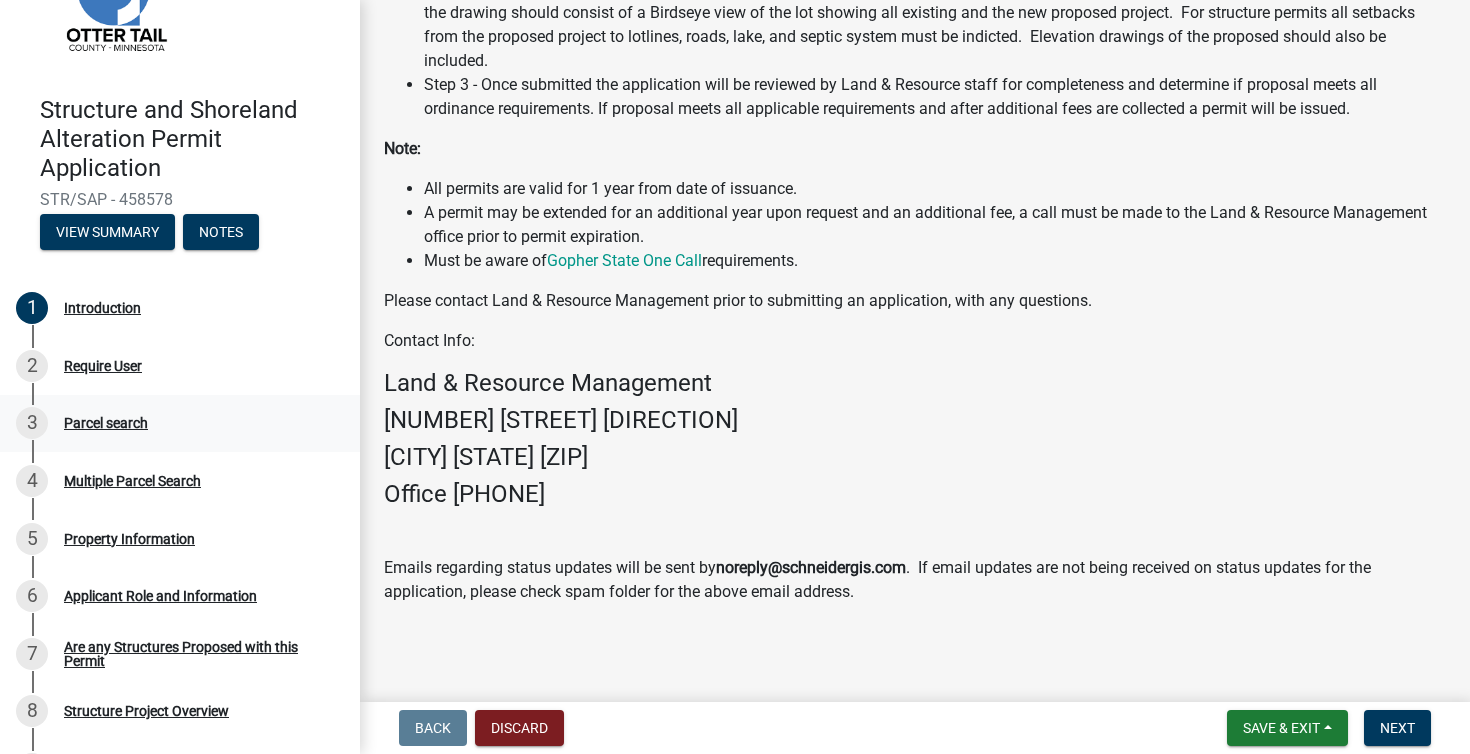 click on "3     Parcel search" at bounding box center [172, 423] 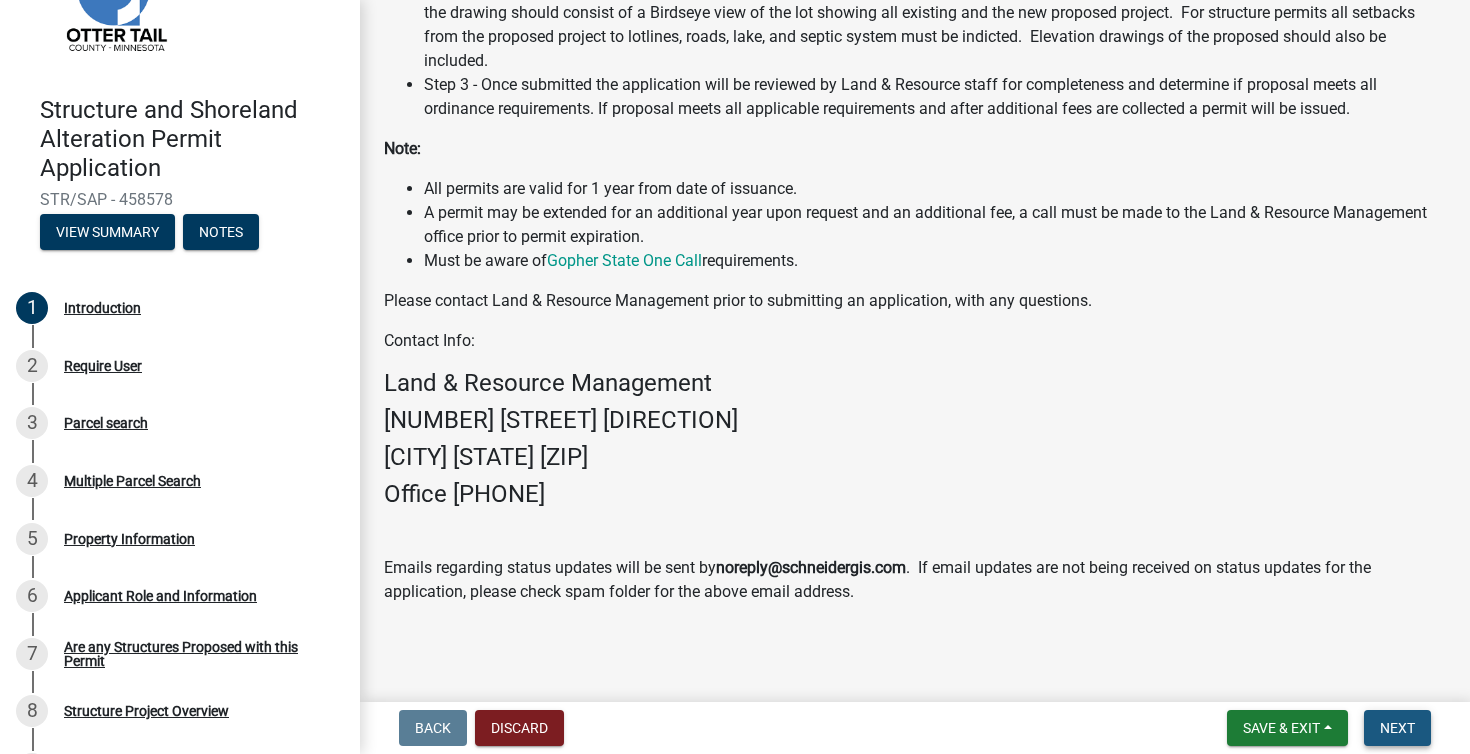 click on "Next" at bounding box center (1397, 728) 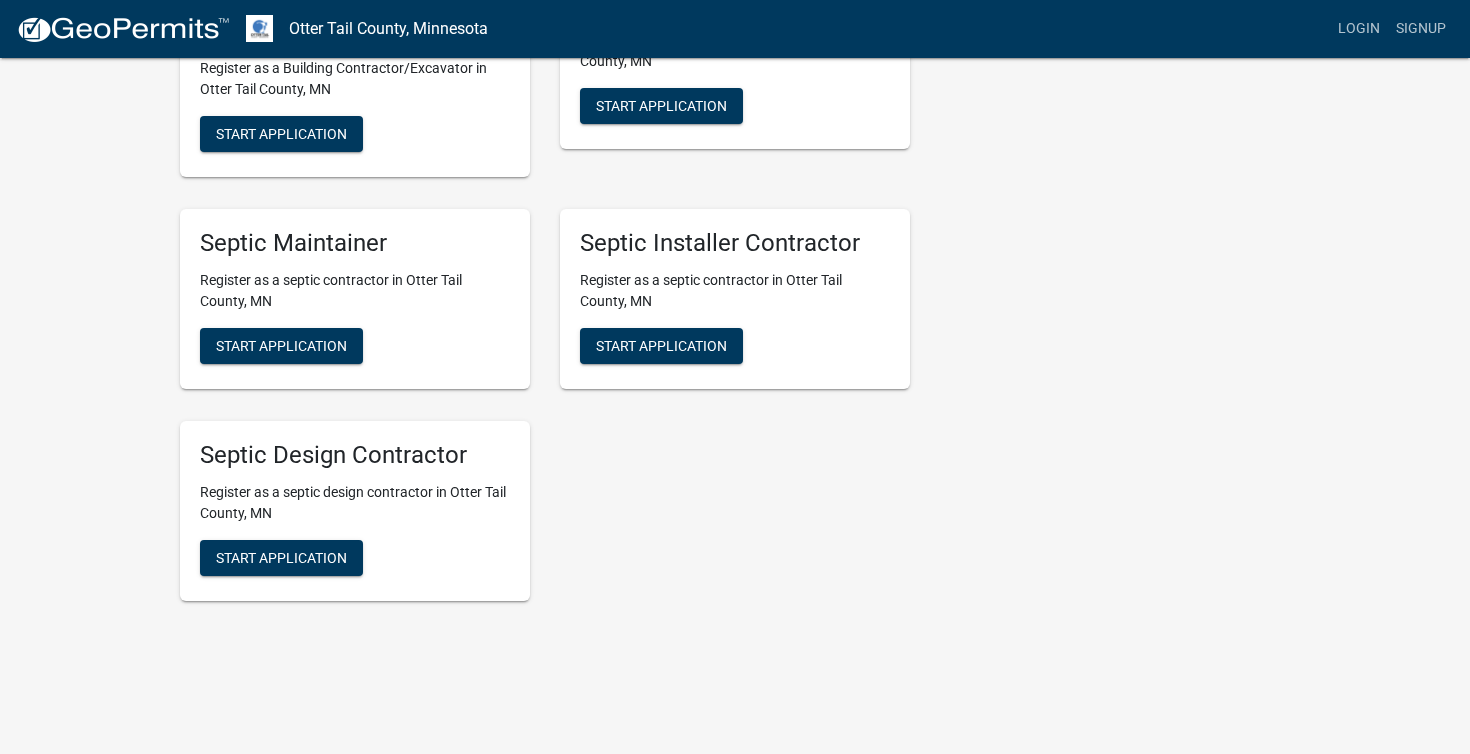 scroll, scrollTop: 2696, scrollLeft: 0, axis: vertical 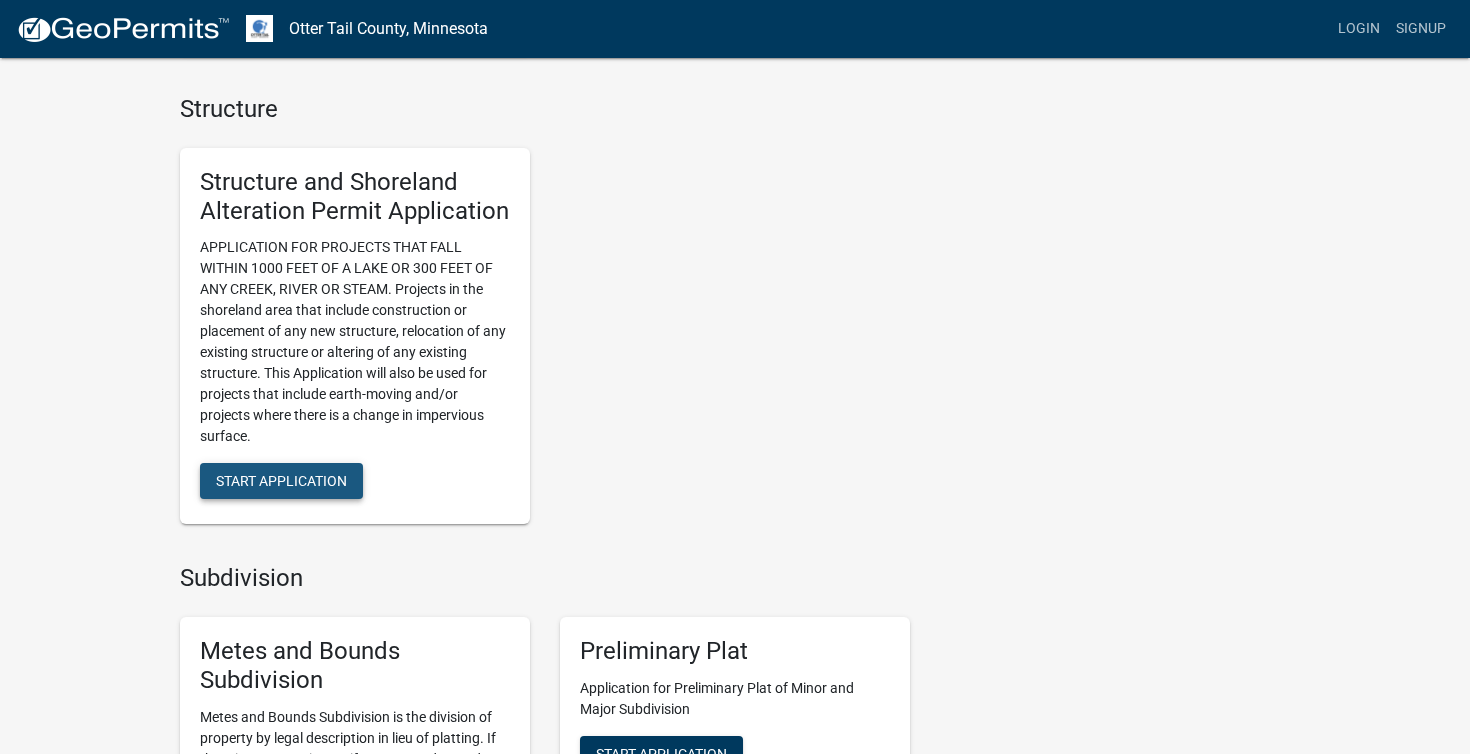 click on "Start Application" at bounding box center (281, 481) 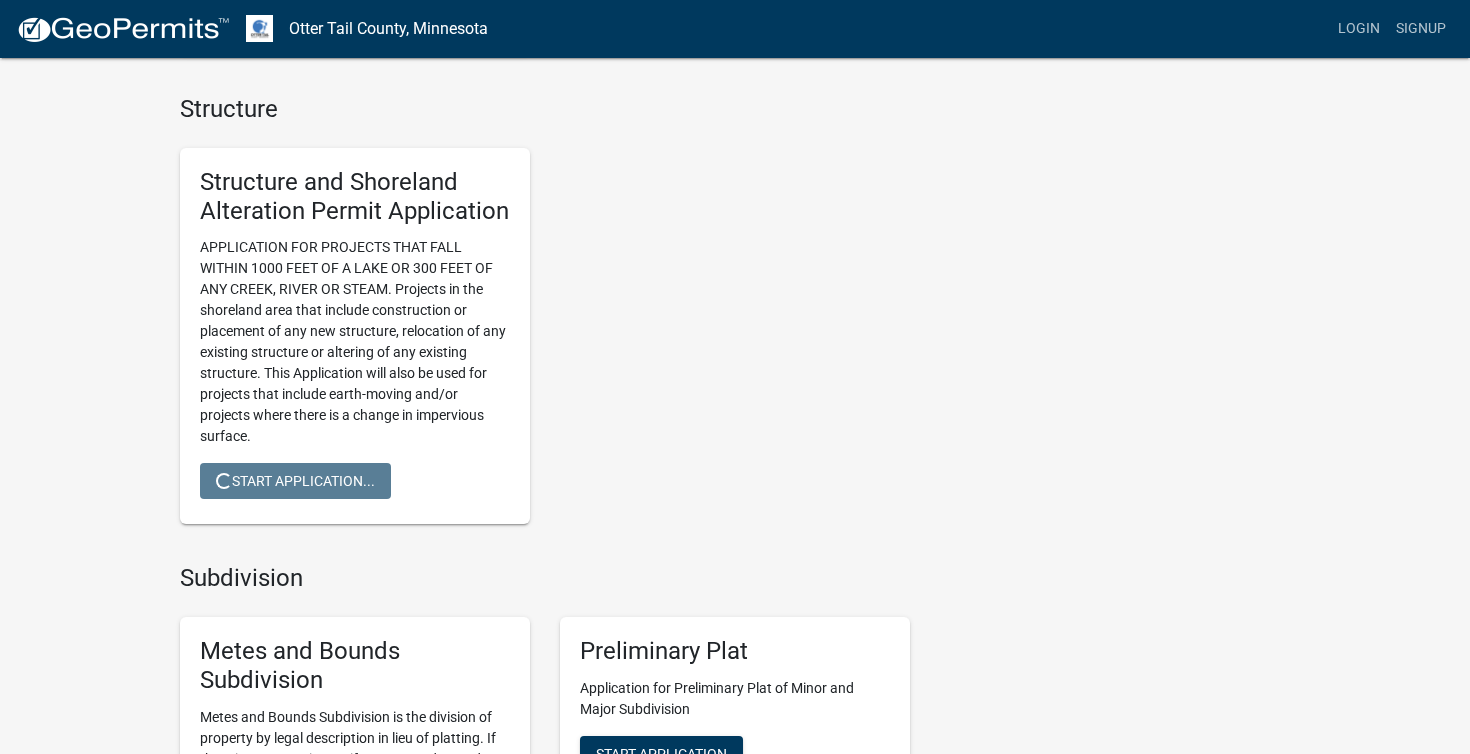 scroll, scrollTop: 0, scrollLeft: 0, axis: both 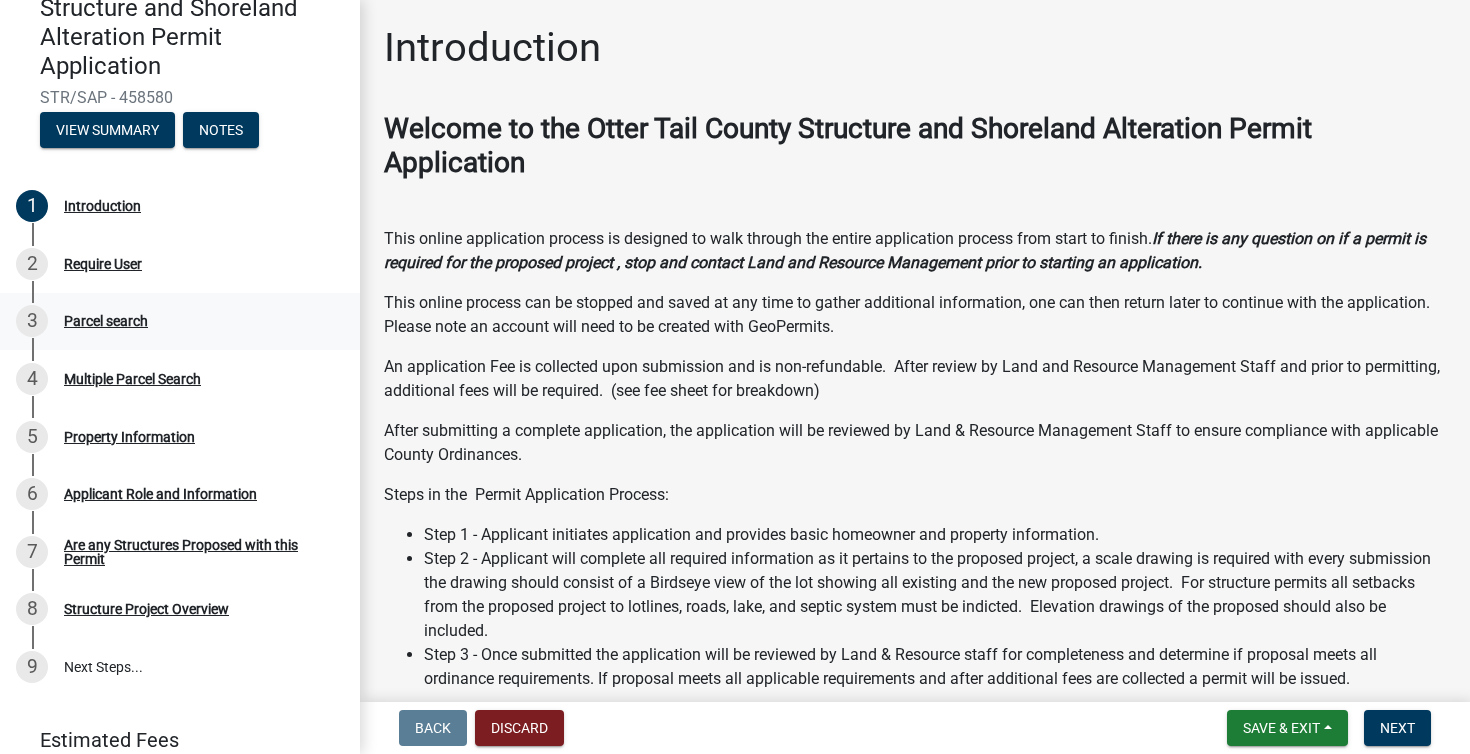 click on "Parcel search" at bounding box center (106, 321) 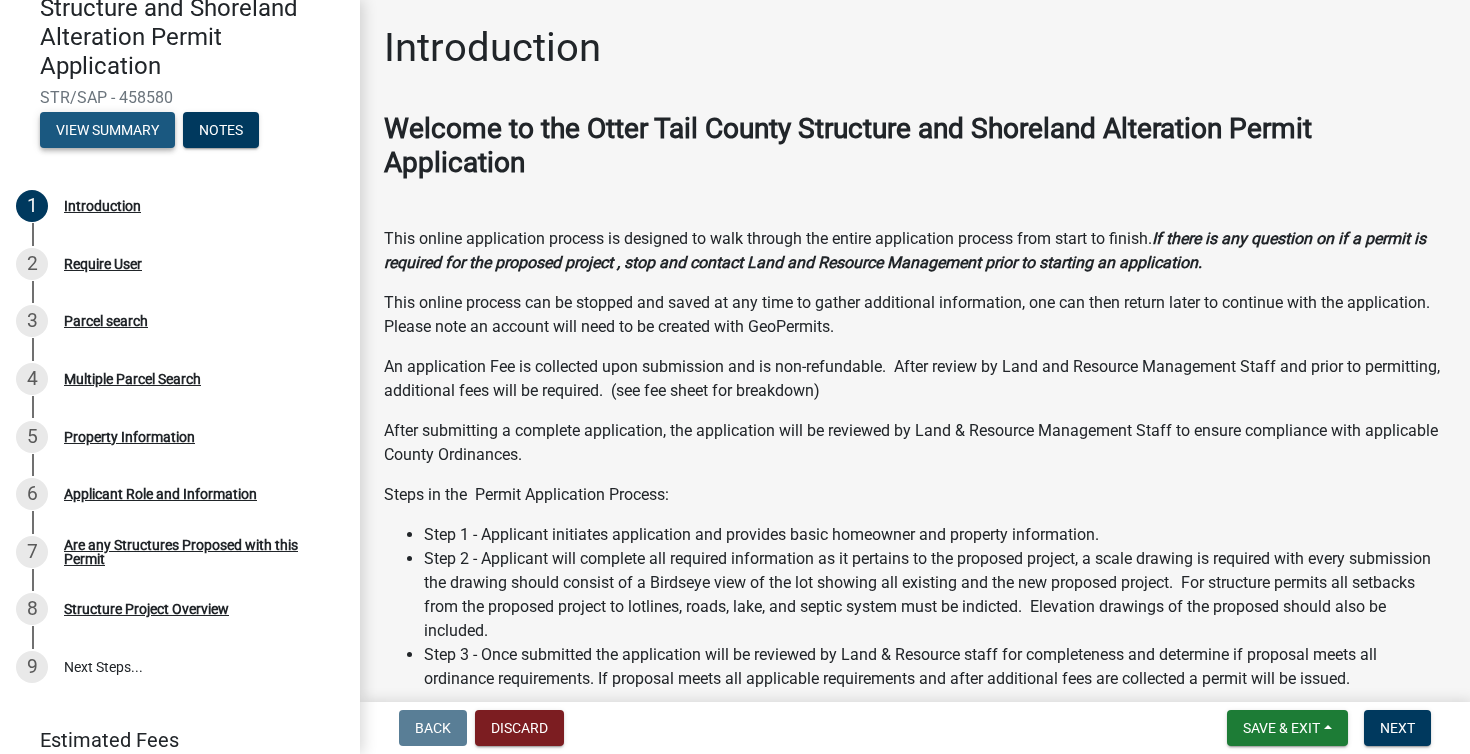 click on "View Summary" at bounding box center (107, 130) 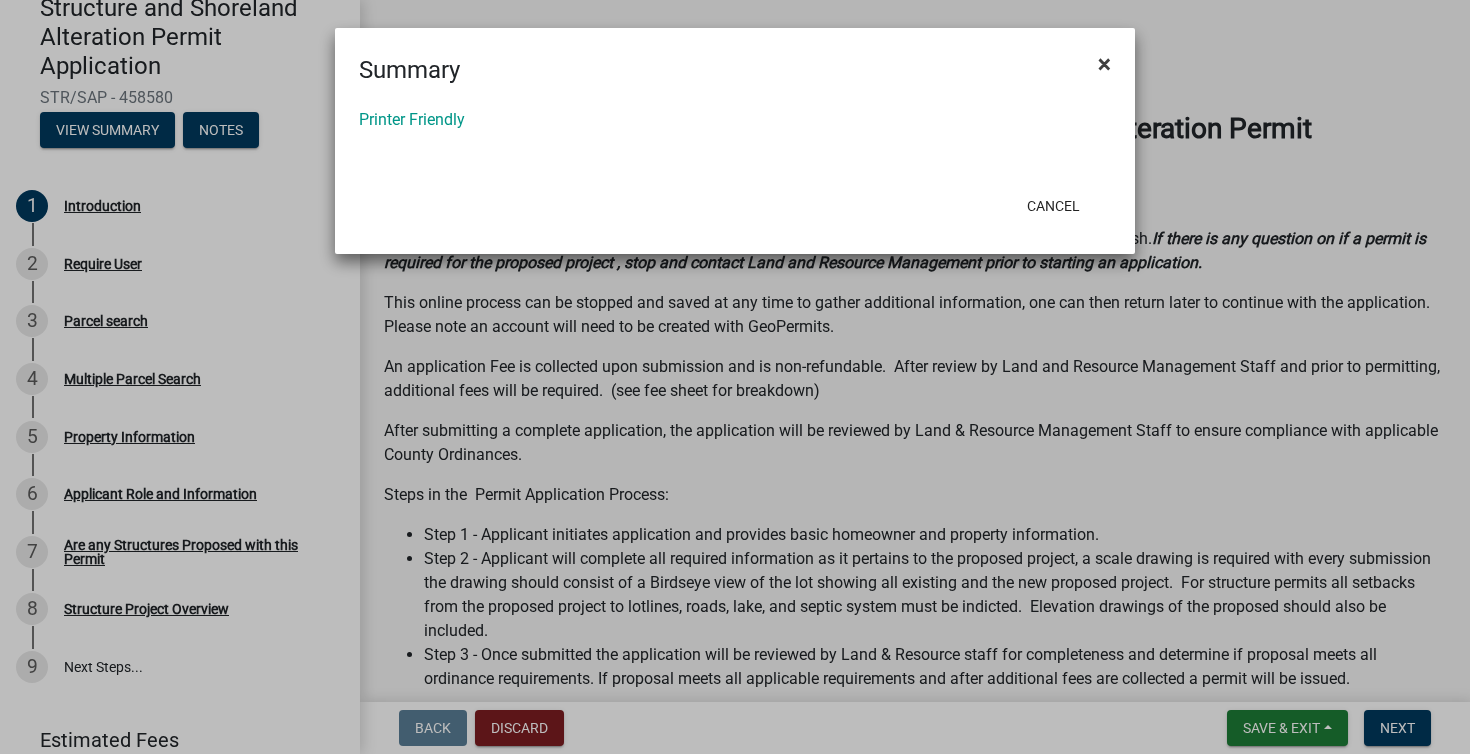 click on "×" 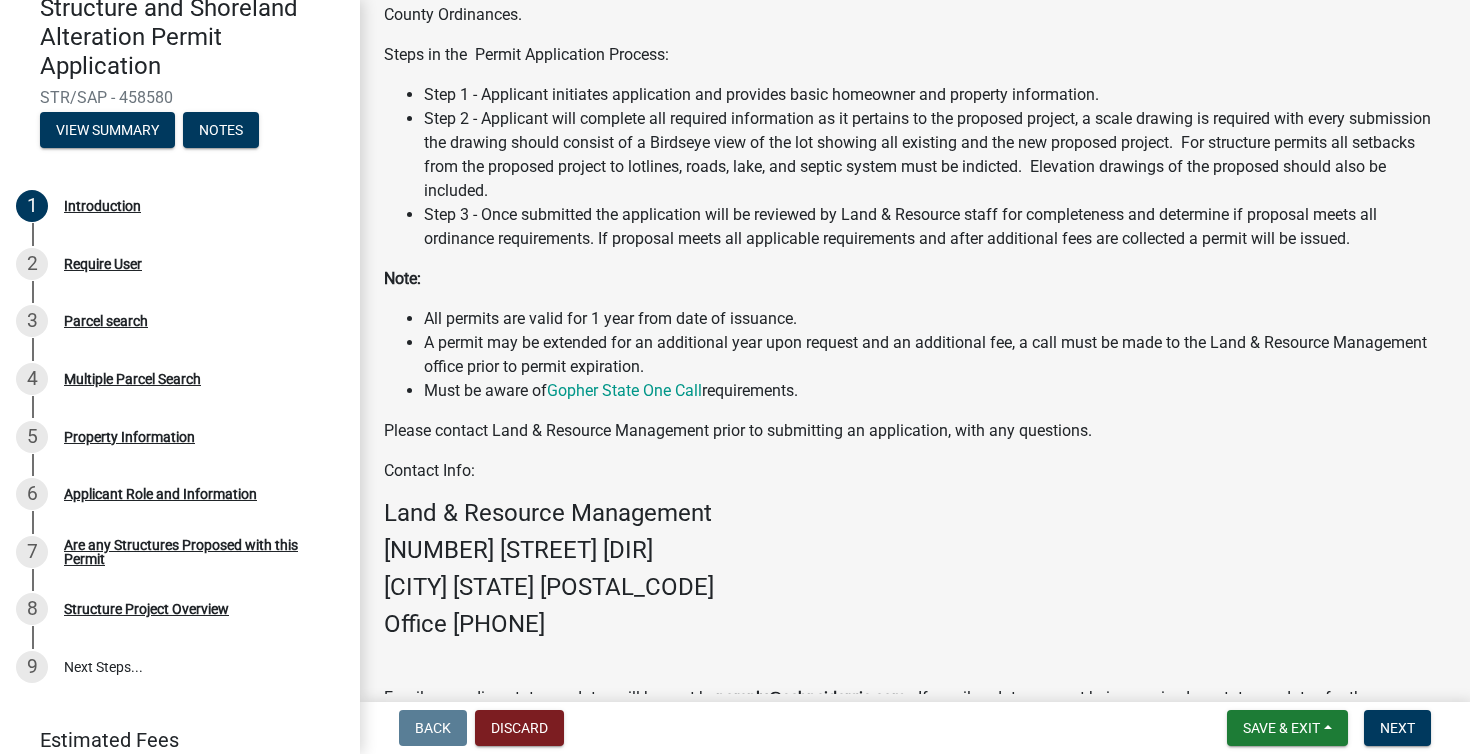 scroll, scrollTop: 475, scrollLeft: 0, axis: vertical 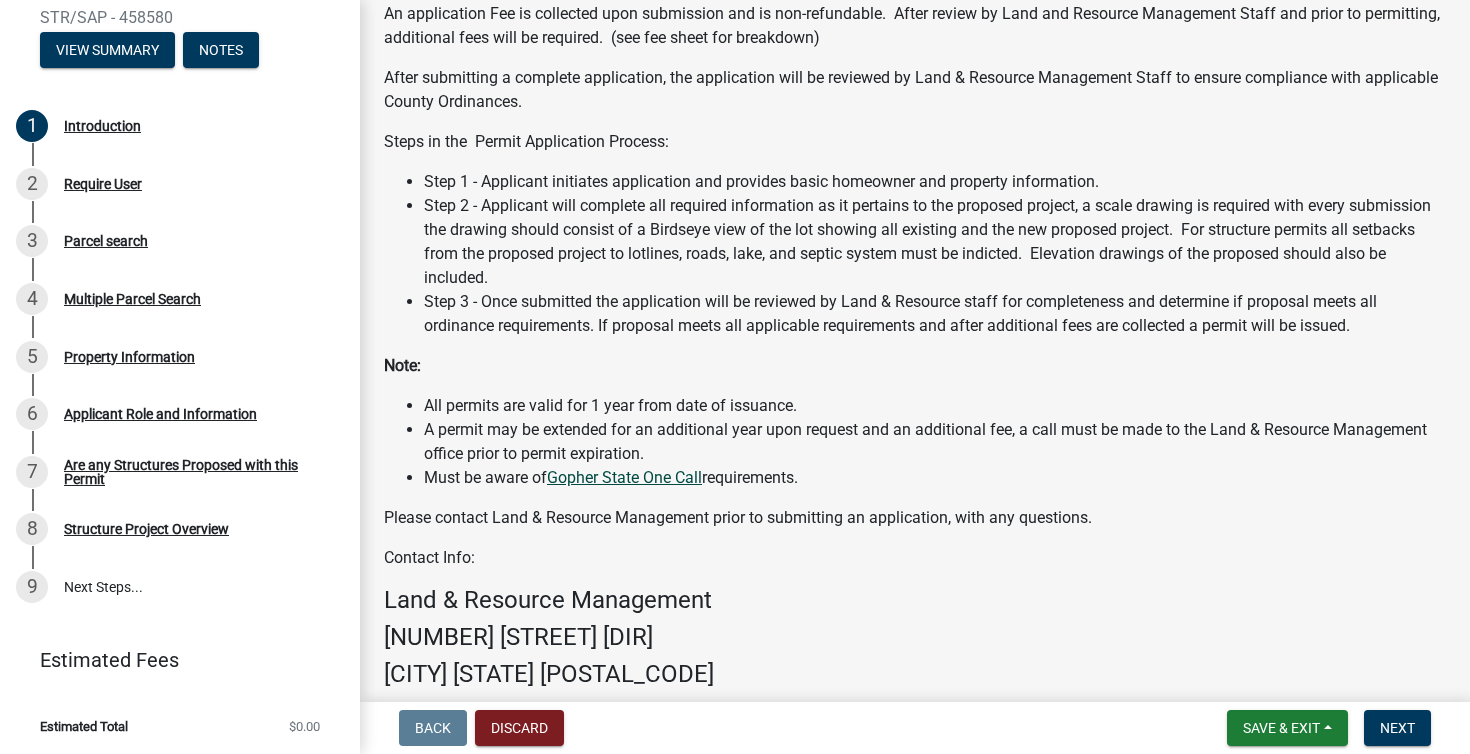 click on "Gopher State One Call" 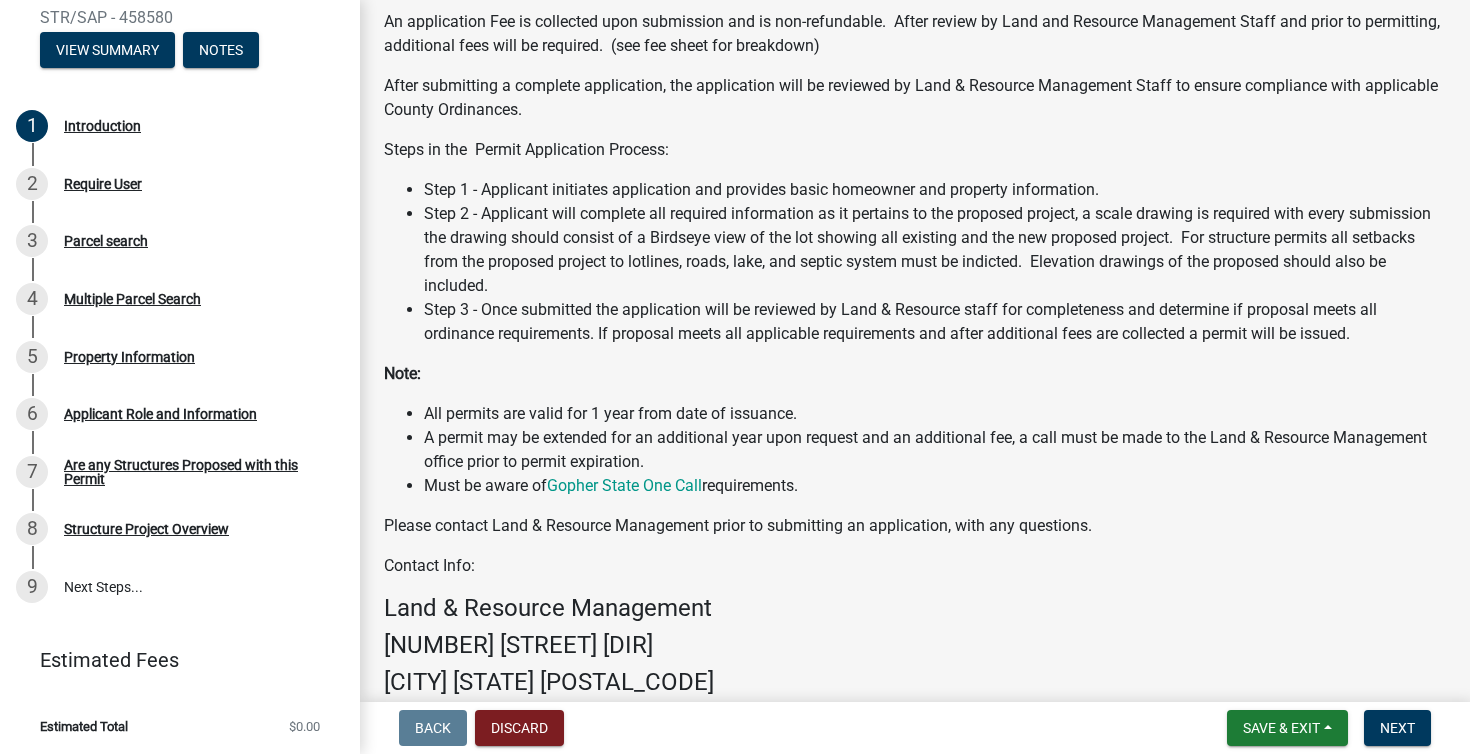 scroll, scrollTop: 350, scrollLeft: 0, axis: vertical 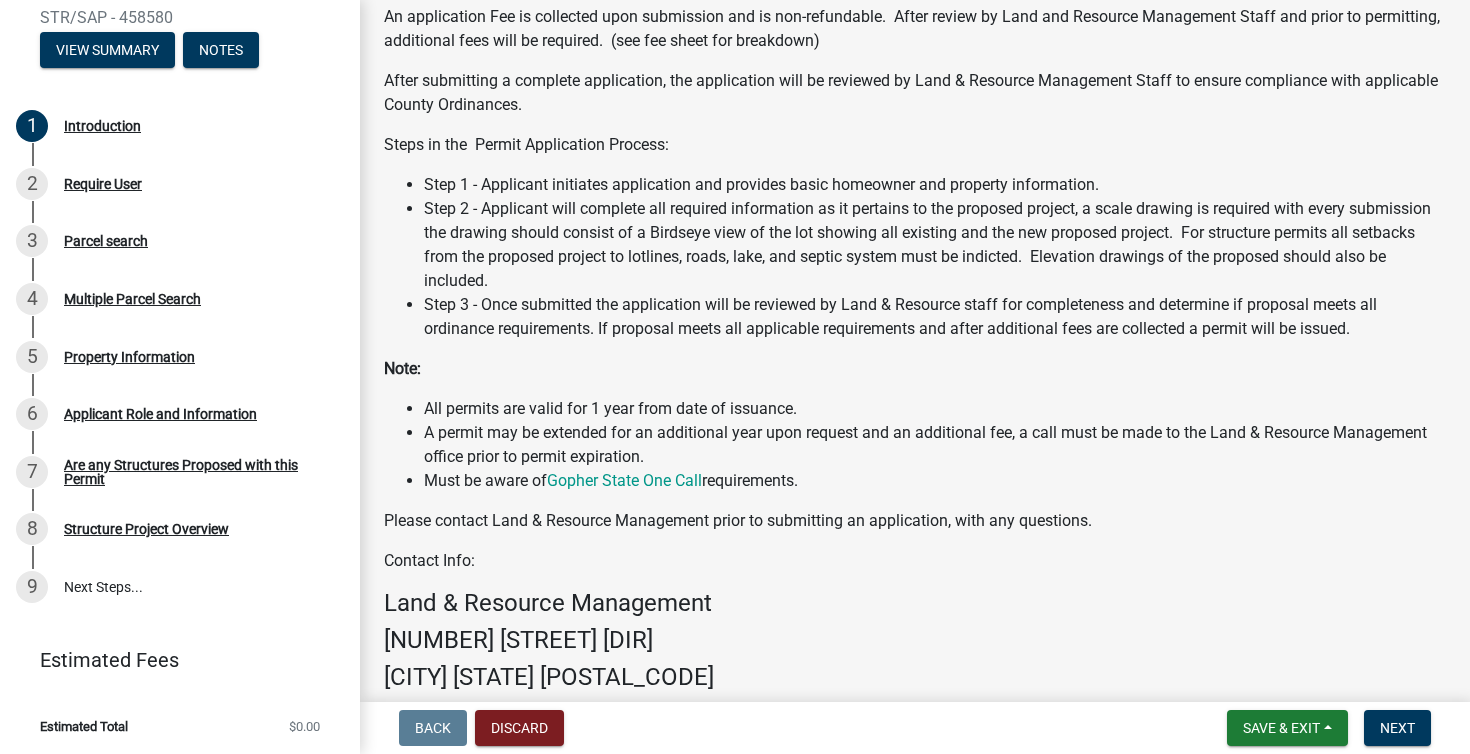 click on "Step 3 - Once submitted the application will be reviewed by Land & Resource staff for completeness and determine if proposal meets all ordinance requirements. If proposal meets all applicable requirements and after additional fees are collected a permit will be issued." 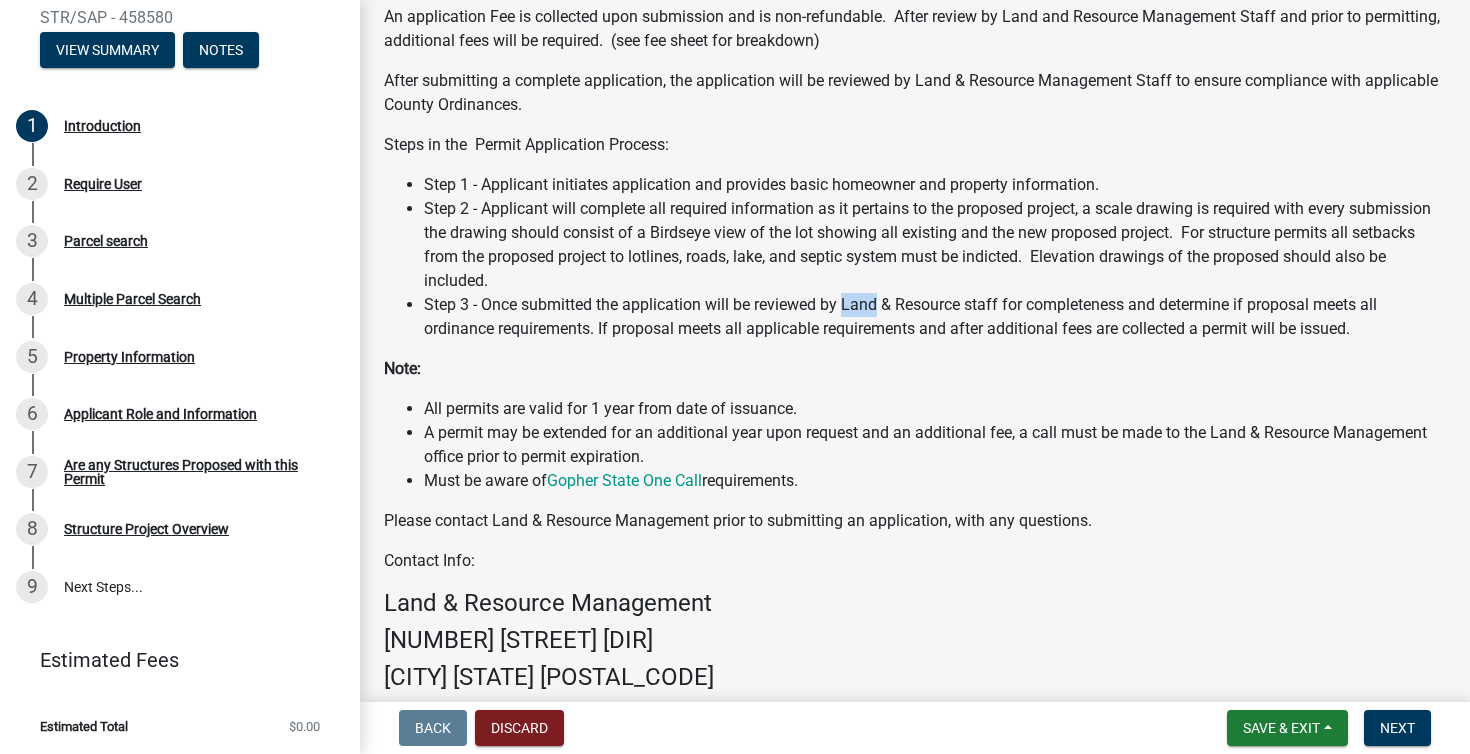 click on "Step 3 - Once submitted the application will be reviewed by Land & Resource staff for completeness and determine if proposal meets all ordinance requirements. If proposal meets all applicable requirements and after additional fees are collected a permit will be issued." 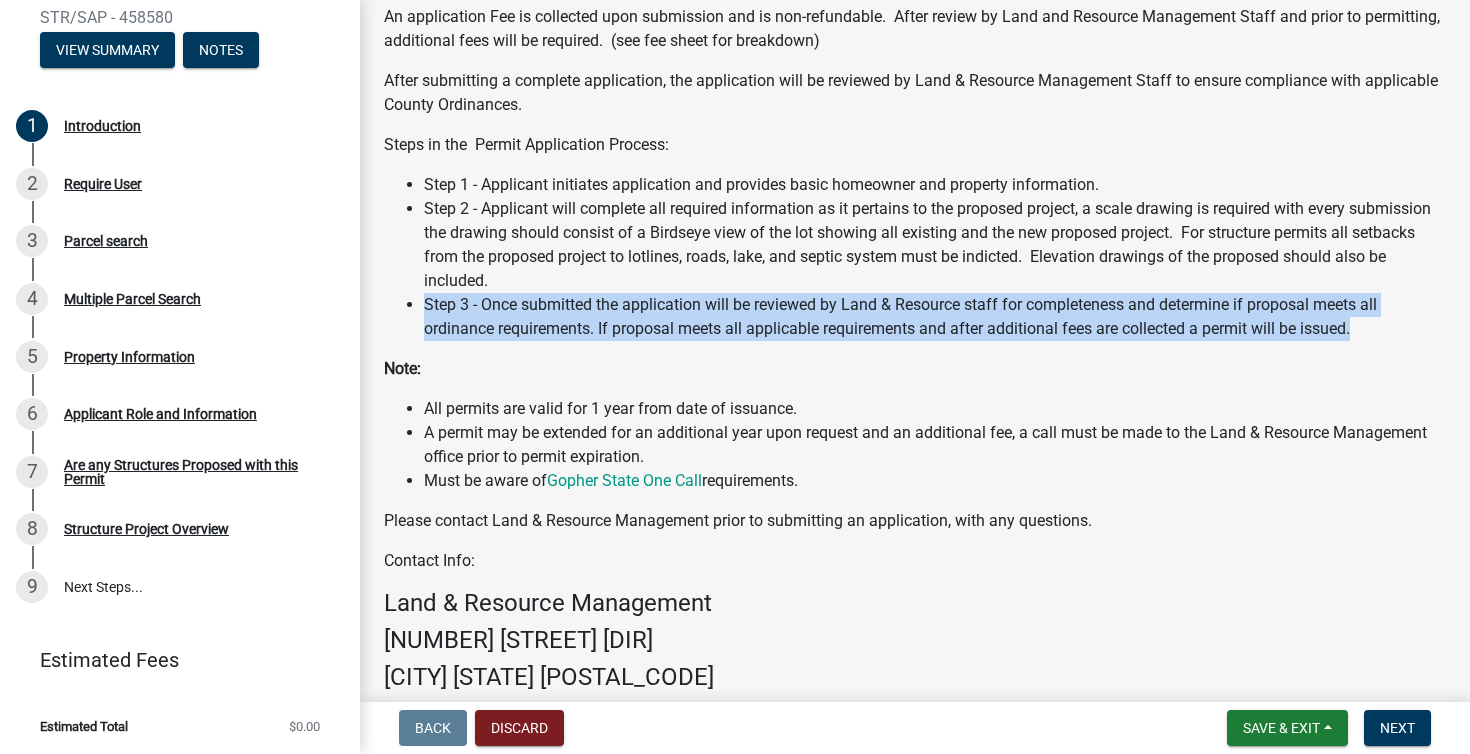 click on "Step 3 - Once submitted the application will be reviewed by Land & Resource staff for completeness and determine if proposal meets all ordinance requirements. If proposal meets all applicable requirements and after additional fees are collected a permit will be issued." 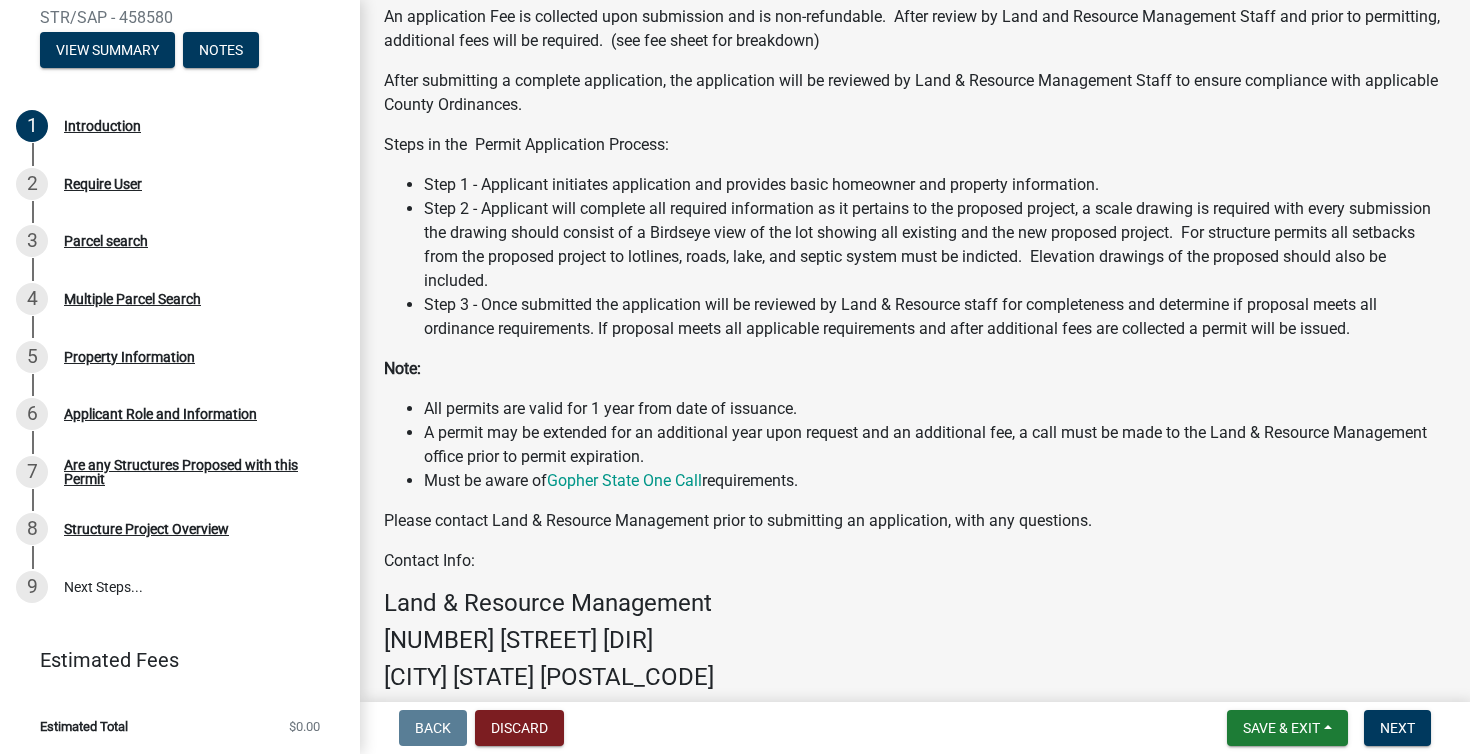 click on "Step 2 - Applicant will complete all required information as it pertains to the proposed project, a scale drawing is required with every submission the drawing should consist of a Birdseye view of the lot showing all existing and the new proposed project.  For structure permits all setbacks from the proposed project to lotlines, roads, lake, and septic system must be indicted.  Elevation drawings of the proposed should also be included." 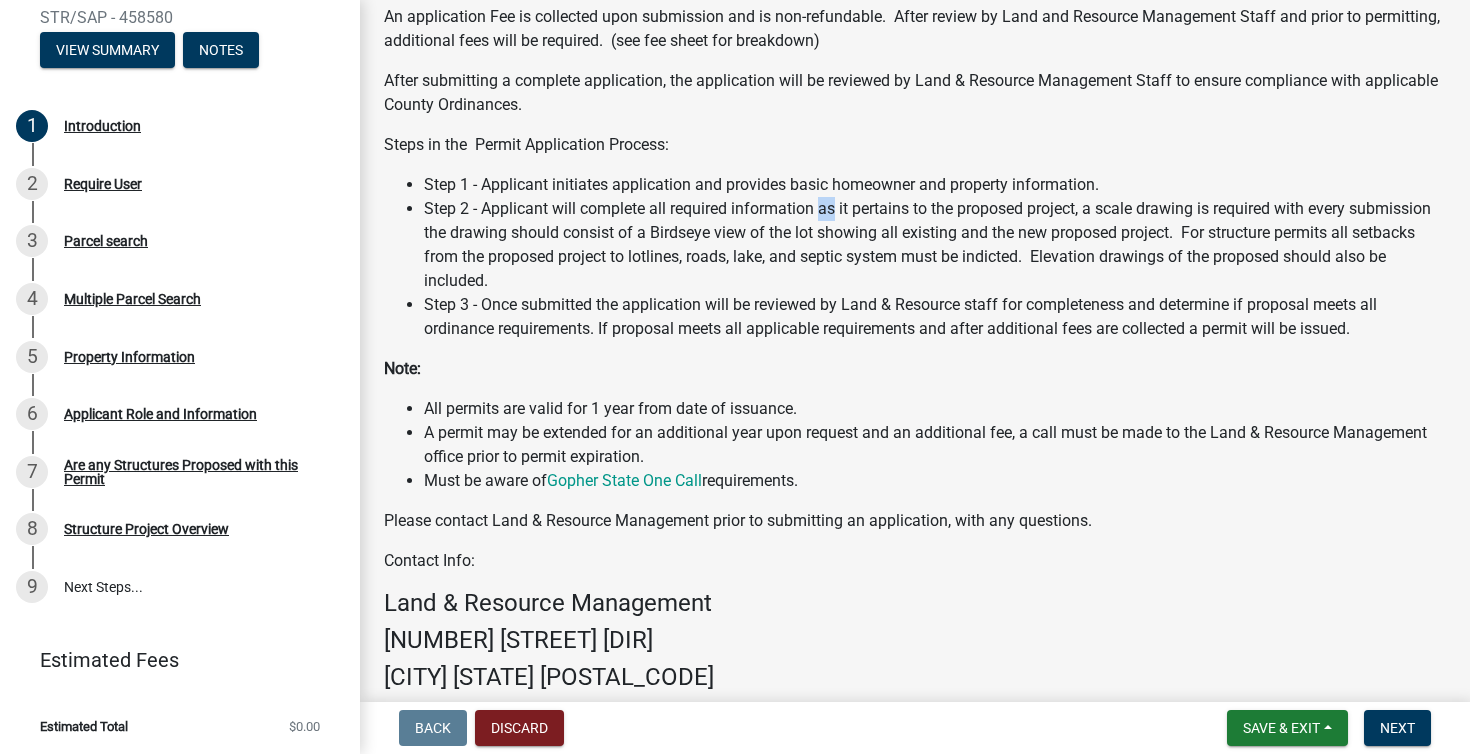 click on "Step 2 - Applicant will complete all required information as it pertains to the proposed project, a scale drawing is required with every submission the drawing should consist of a Birdseye view of the lot showing all existing and the new proposed project.  For structure permits all setbacks from the proposed project to lotlines, roads, lake, and septic system must be indicted.  Elevation drawings of the proposed should also be included." 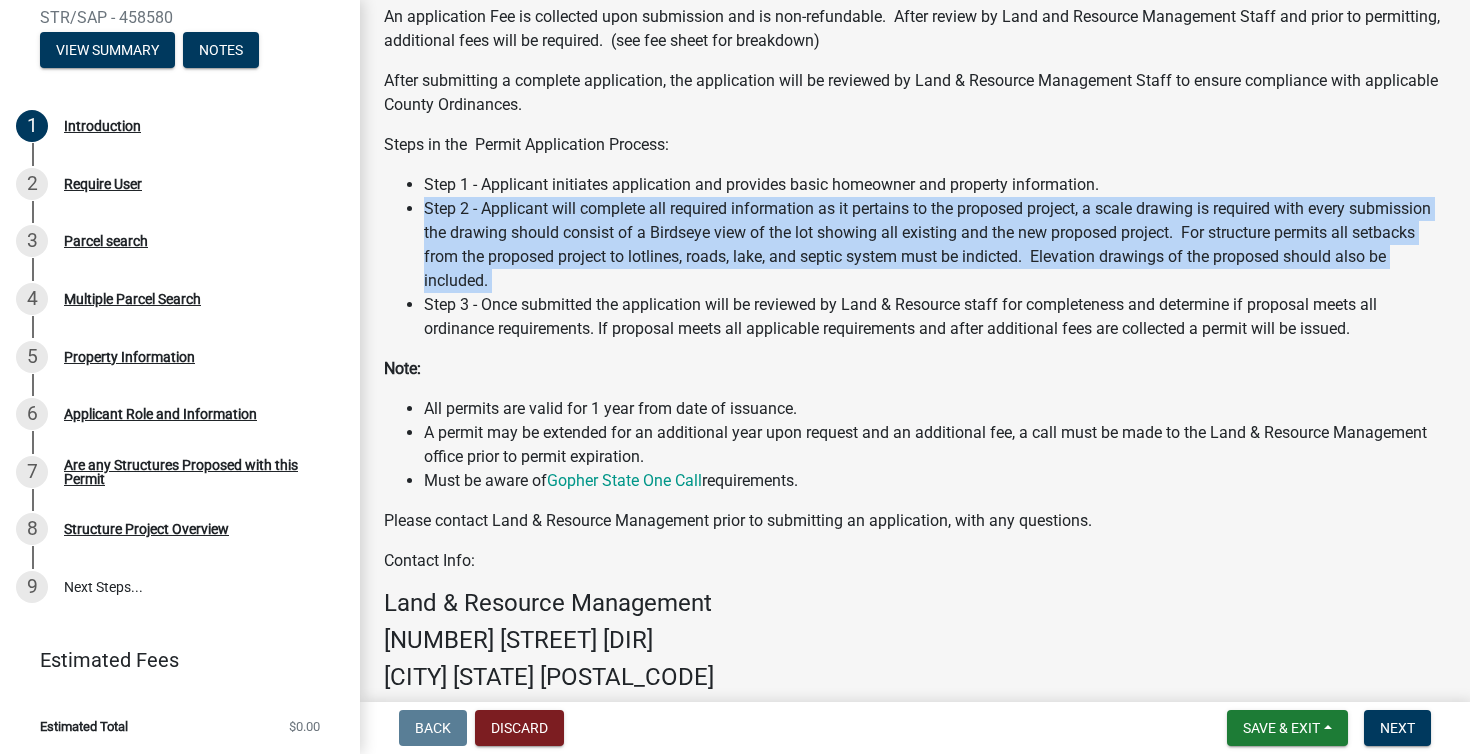 click on "Step 2 - Applicant will complete all required information as it pertains to the proposed project, a scale drawing is required with every submission the drawing should consist of a Birdseye view of the lot showing all existing and the new proposed project.  For structure permits all setbacks from the proposed project to lotlines, roads, lake, and septic system must be indicted.  Elevation drawings of the proposed should also be included." 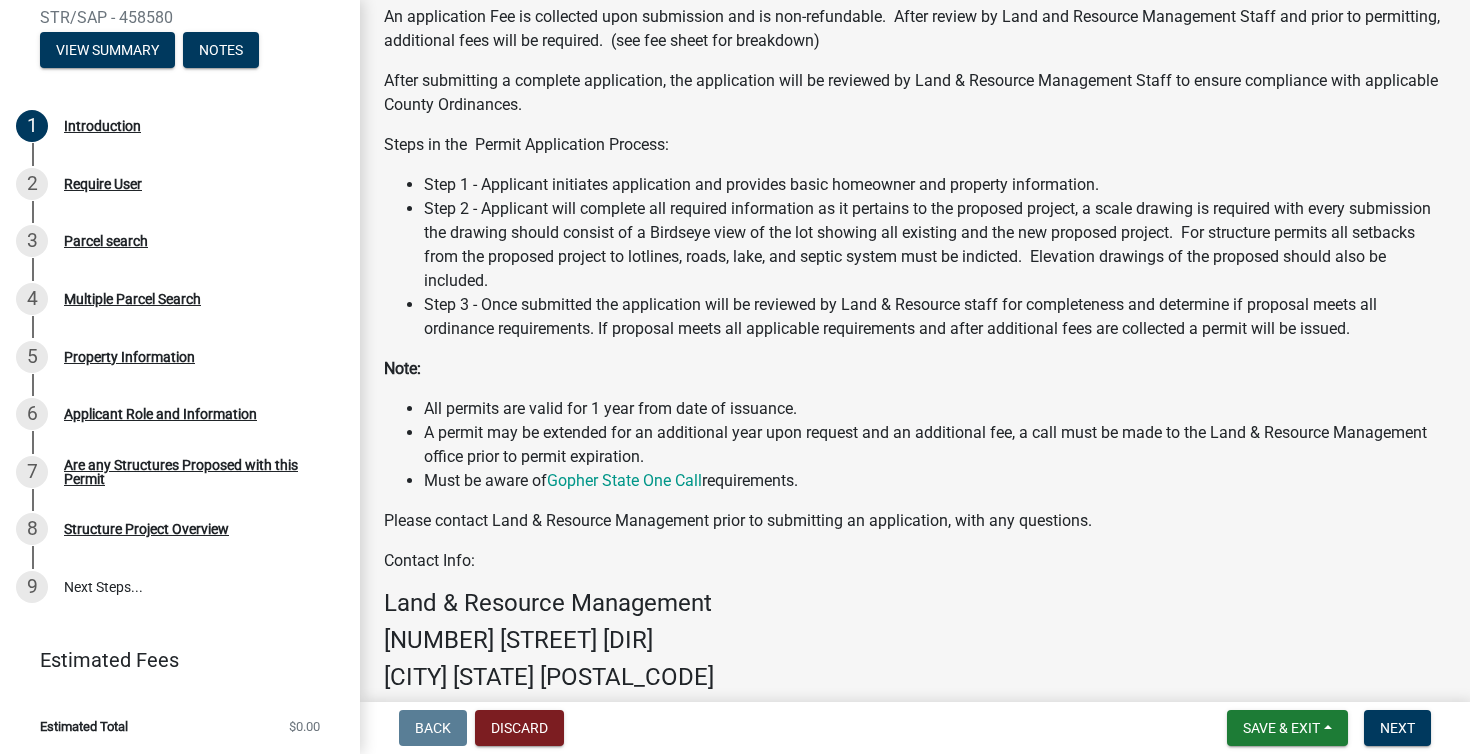 click on "Step 1 - Applicant initiates application and provides basic homeowner and property information." 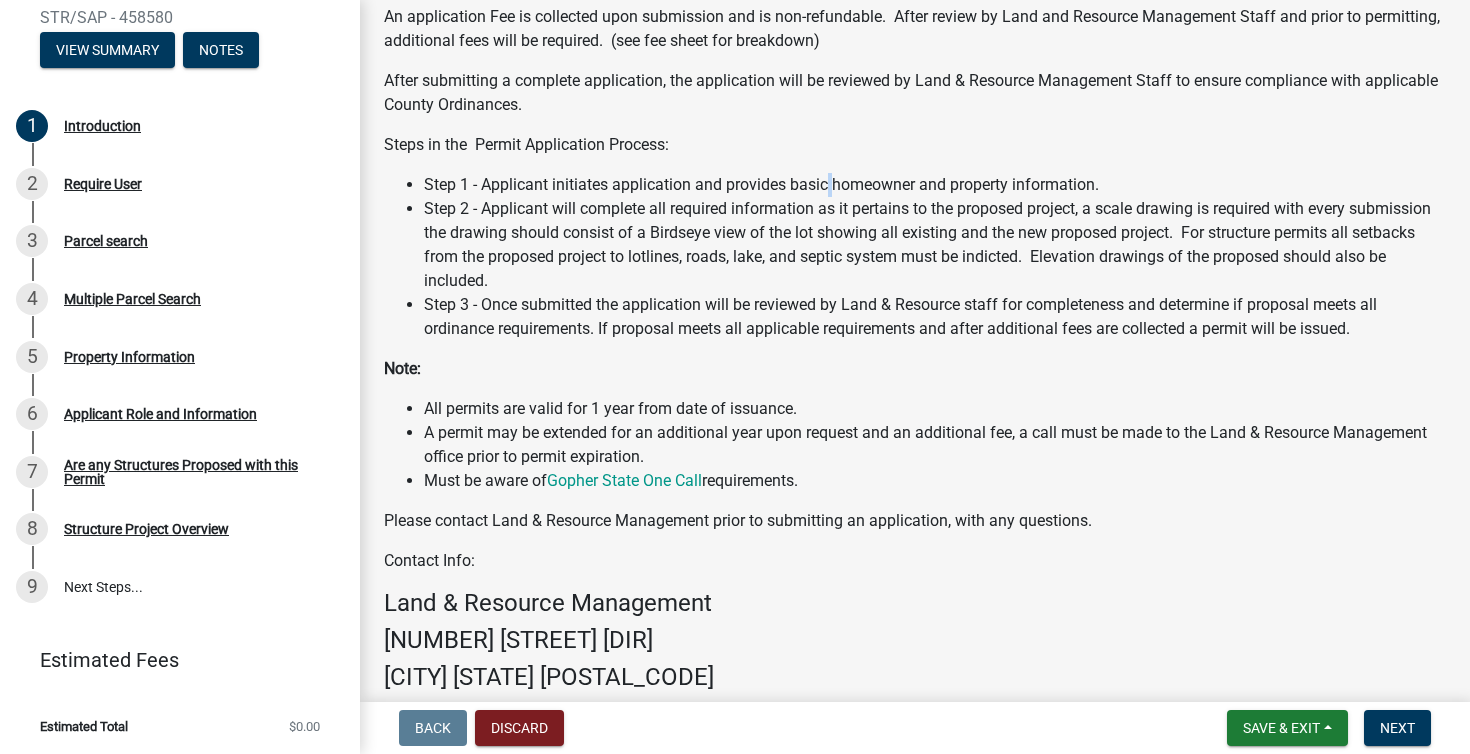 click on "Step 1 - Applicant initiates application and provides basic homeowner and property information." 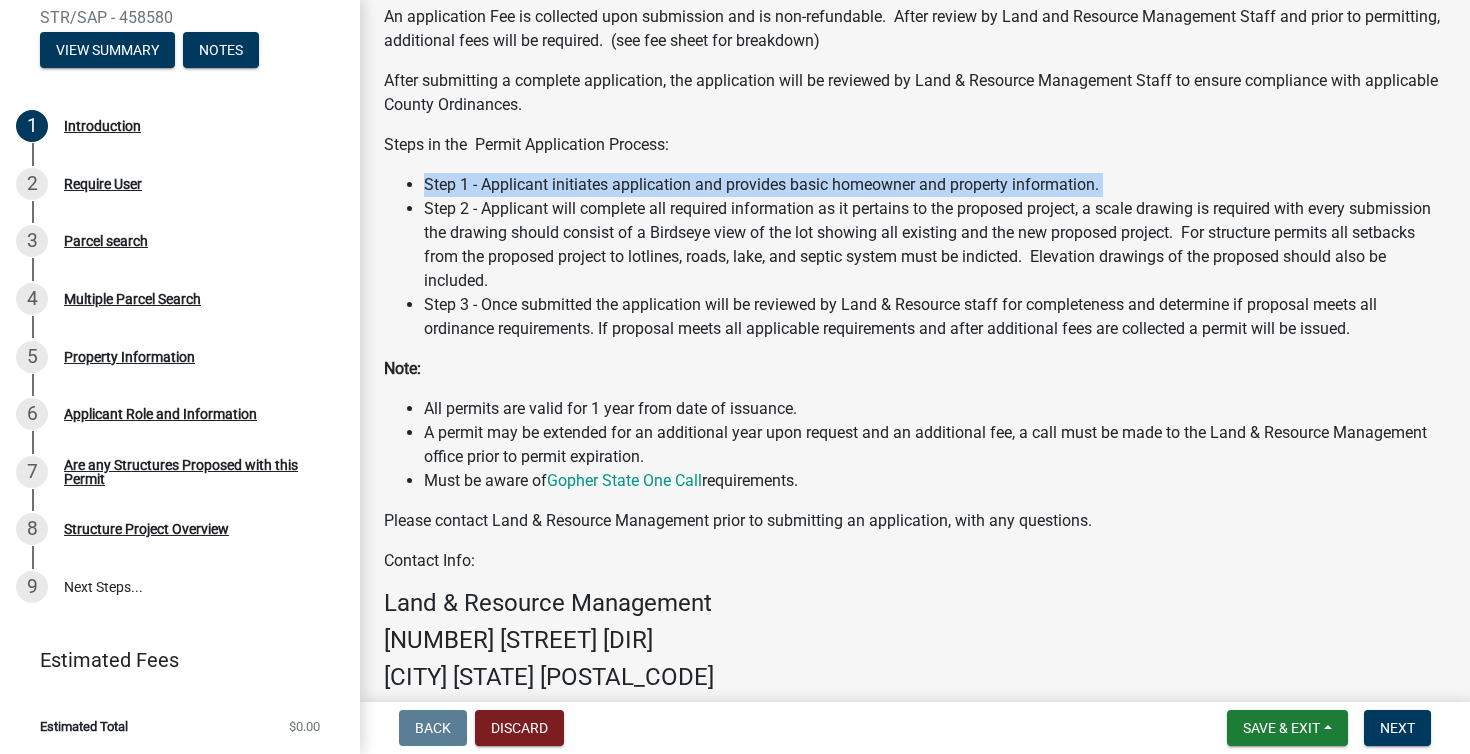 click on "Step 1 - Applicant initiates application and provides basic homeowner and property information." 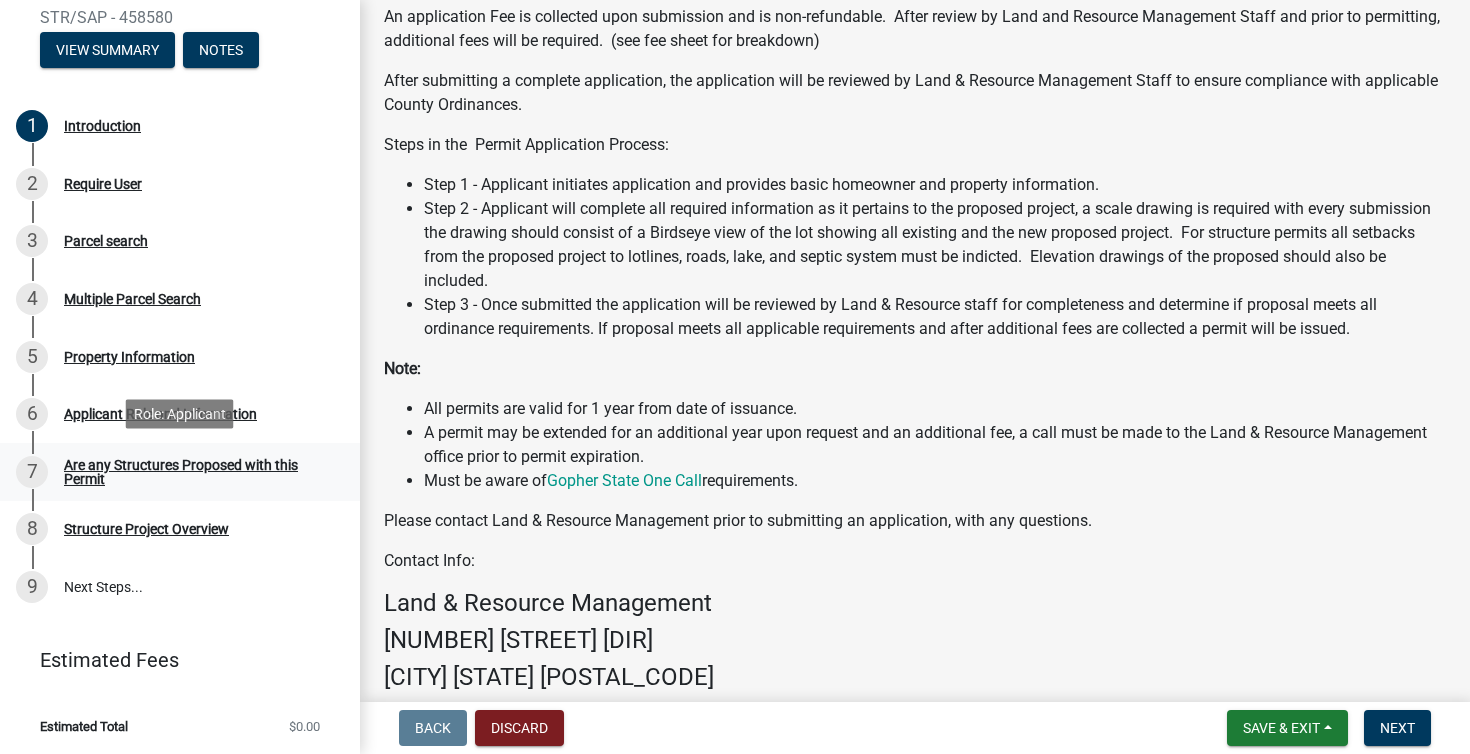 click on "Are any Structures Proposed with this Permit" at bounding box center (196, 472) 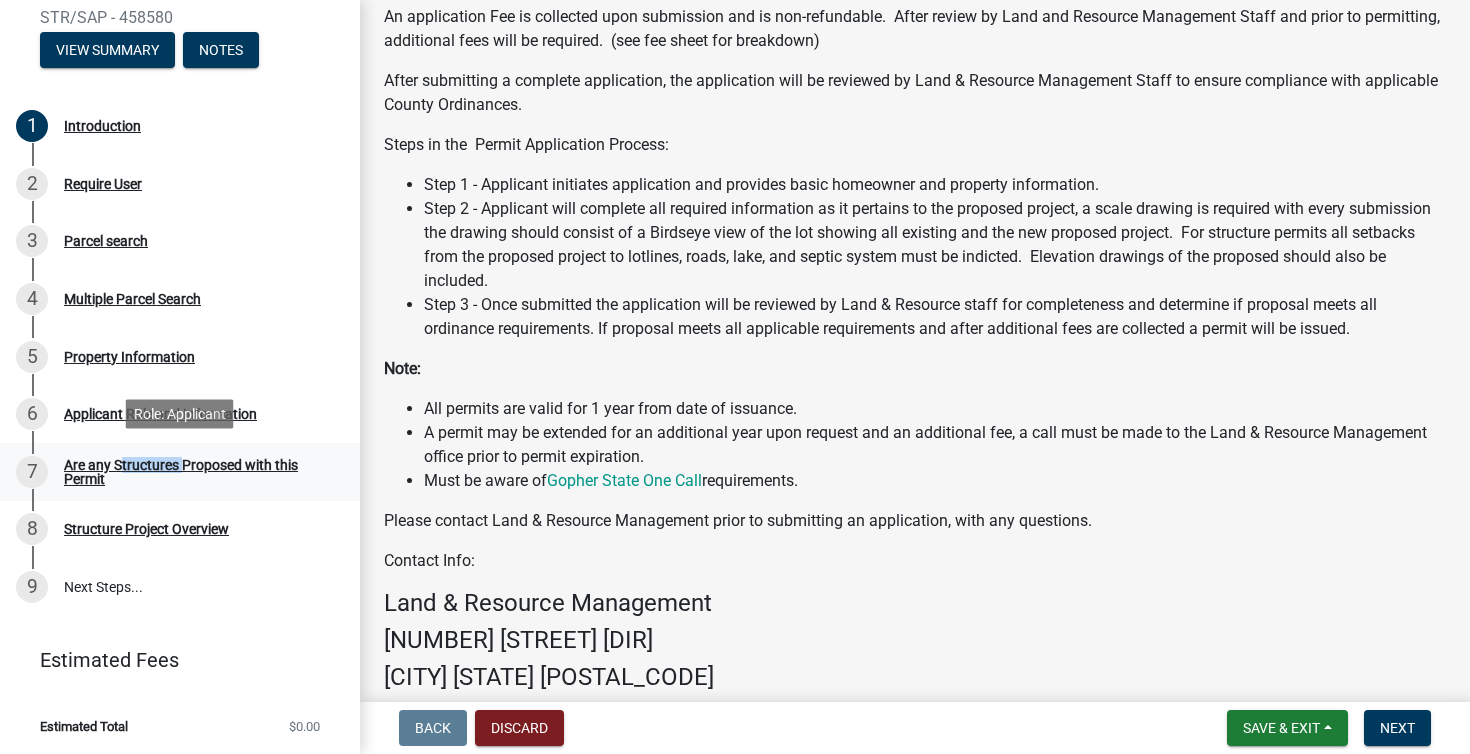 click on "Are any Structures Proposed with this Permit" at bounding box center (196, 472) 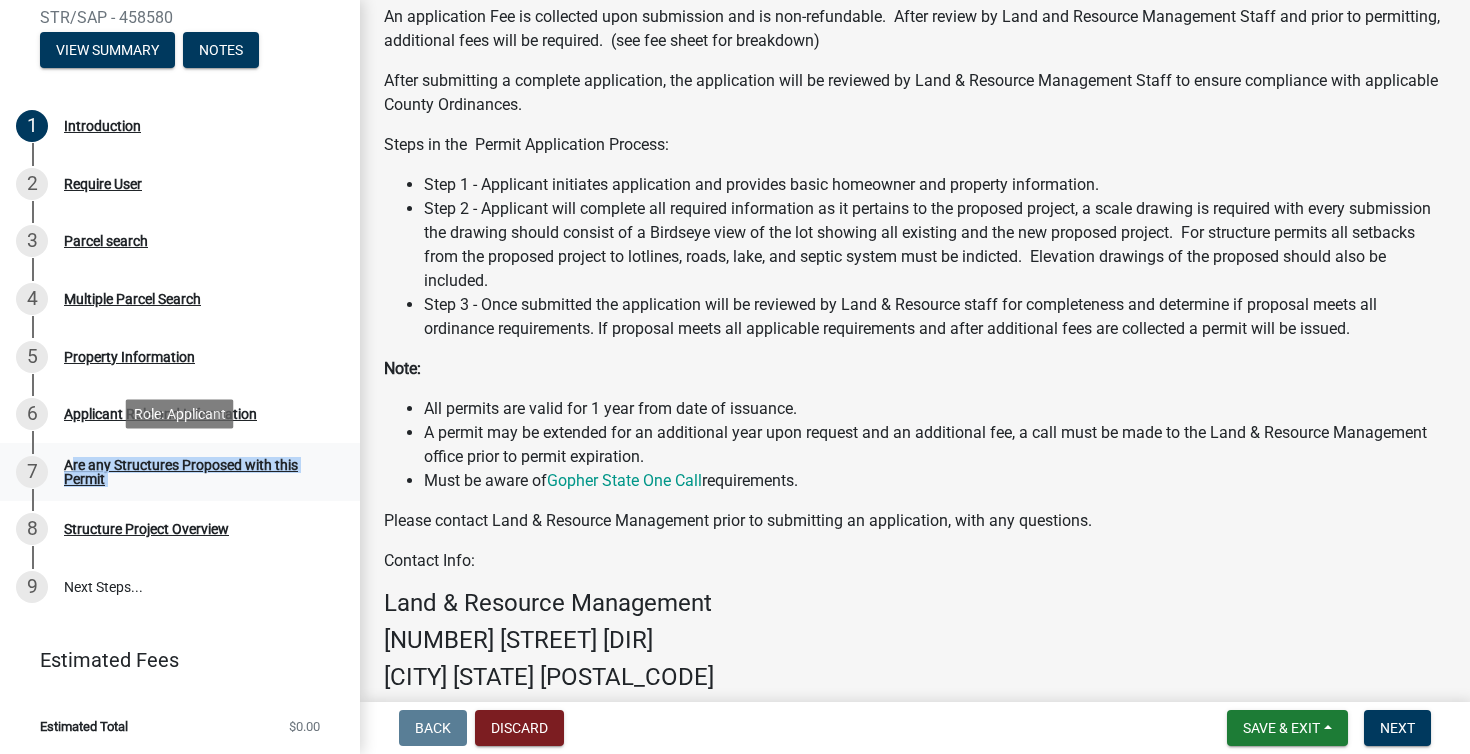 click on "Are any Structures Proposed with this Permit" at bounding box center [196, 472] 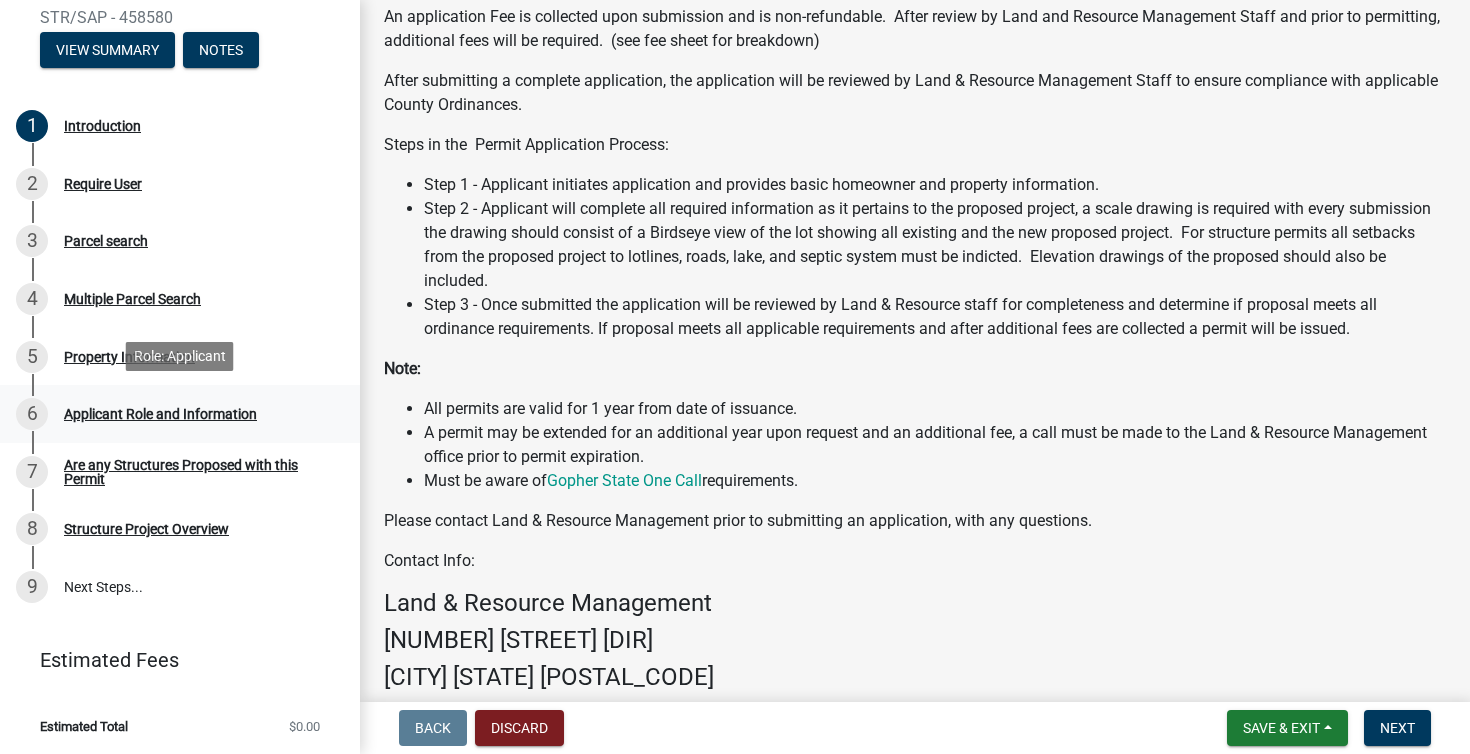 click on "Applicant Role and Information" at bounding box center [160, 414] 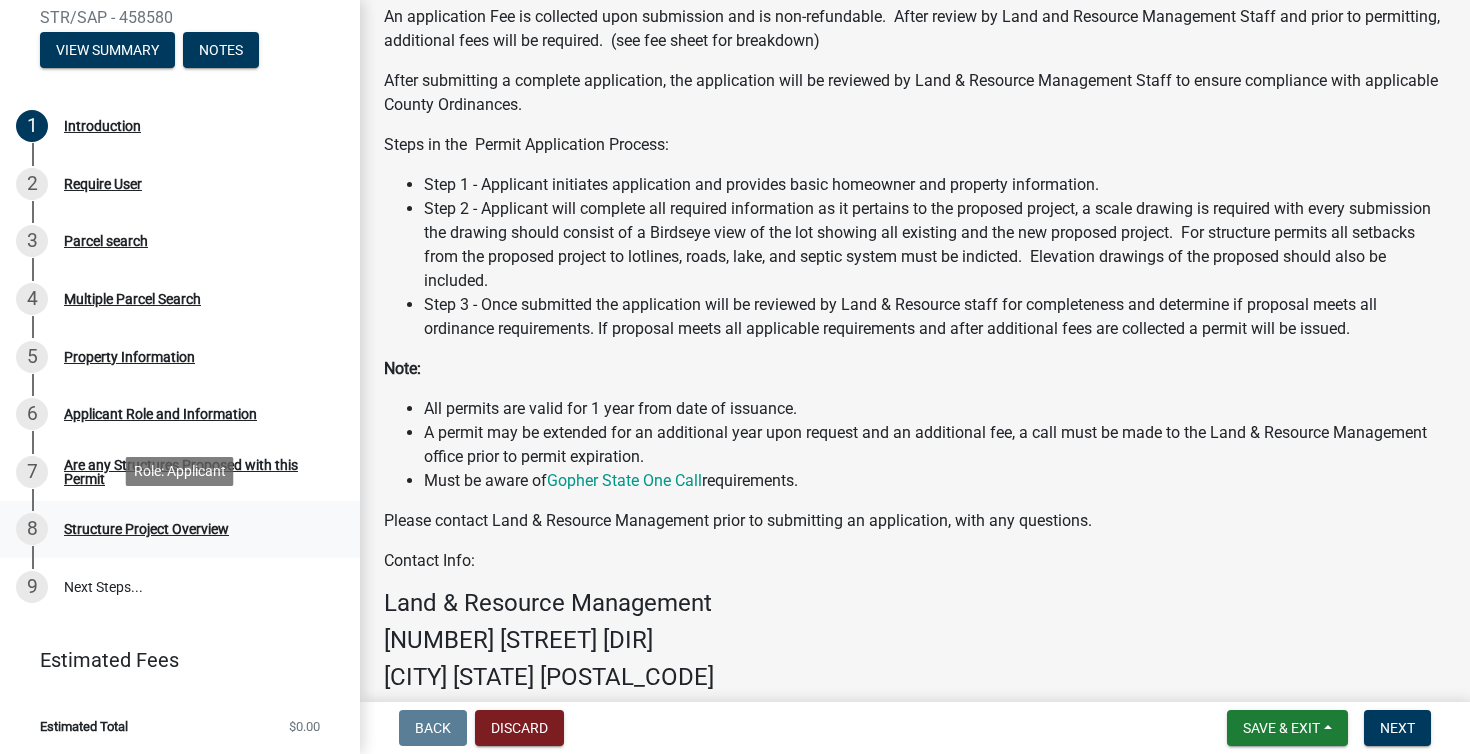 click on "Structure Project Overview" at bounding box center (146, 529) 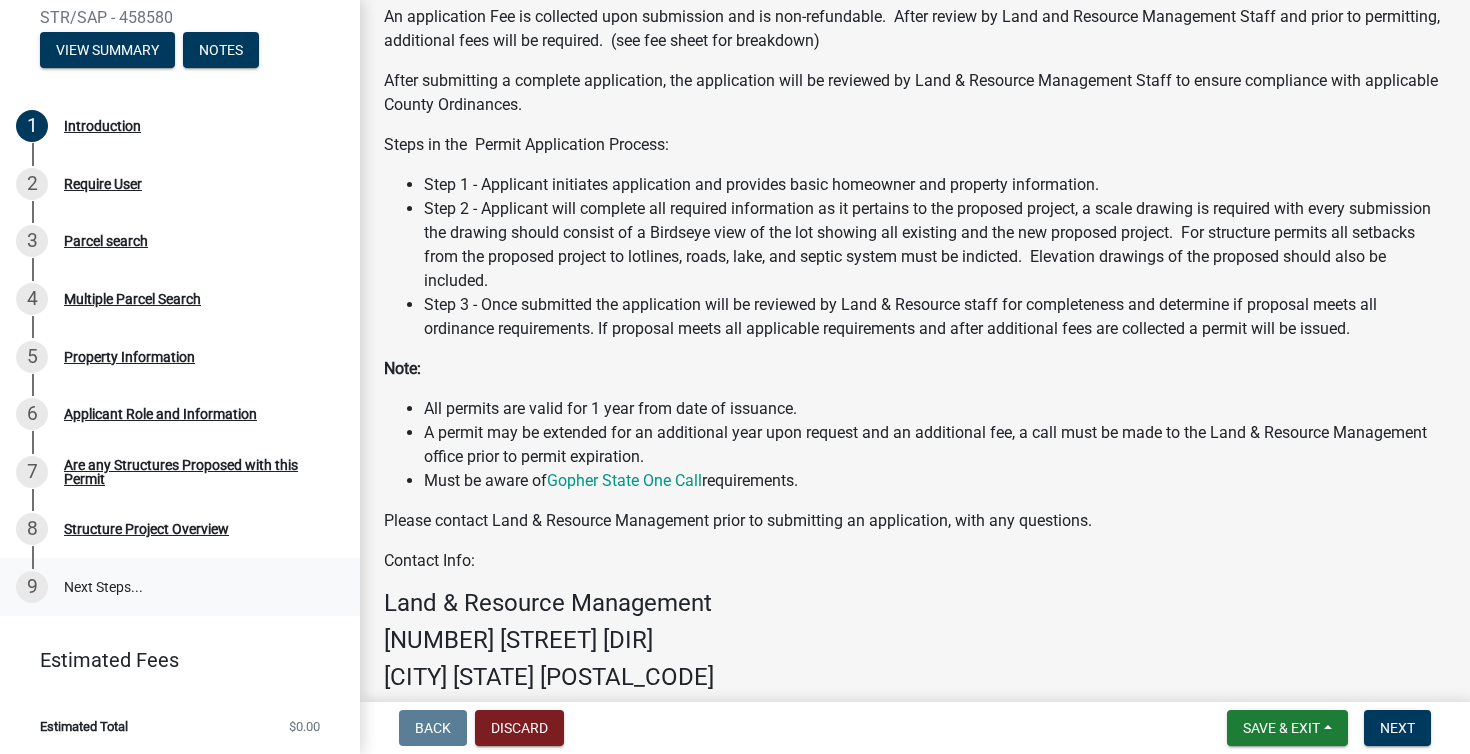 click on "9   Next Steps..." at bounding box center (180, 587) 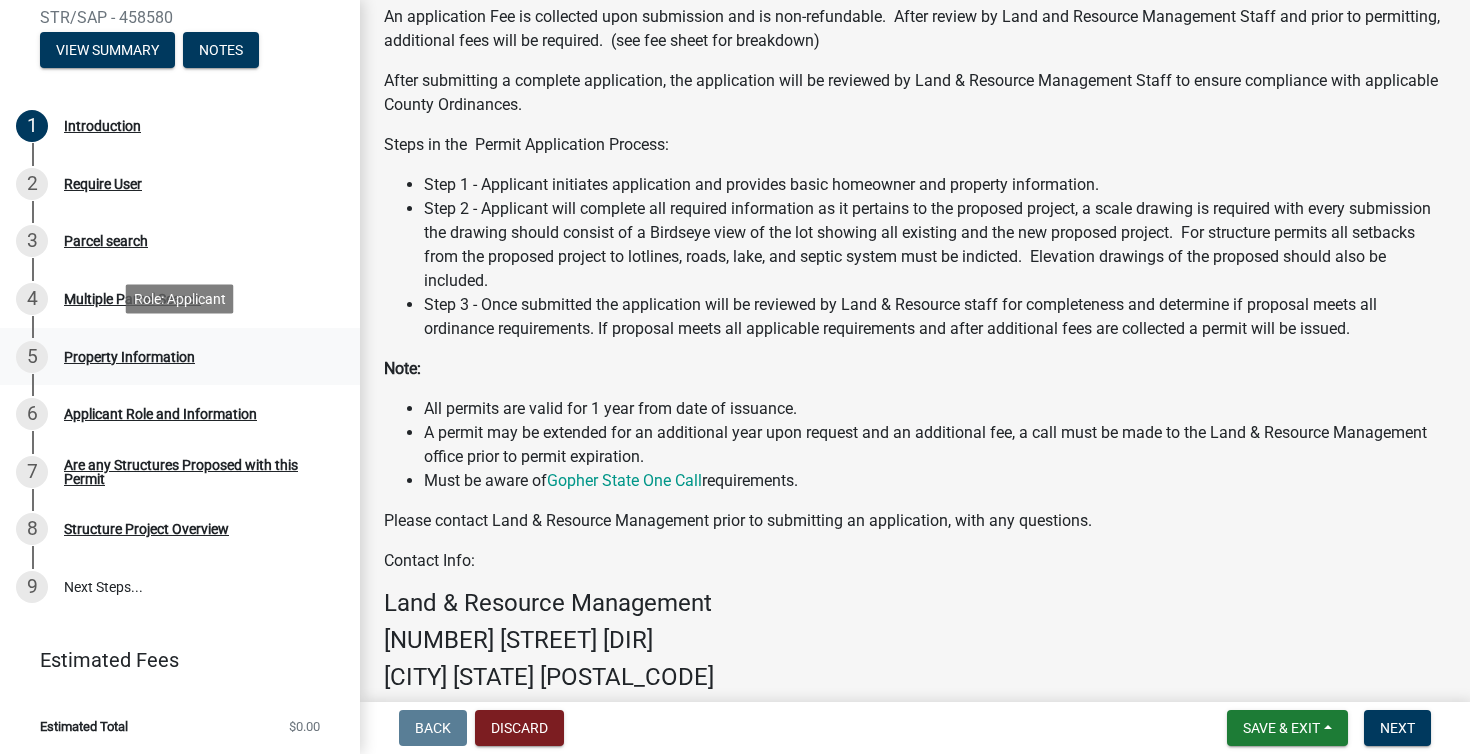 click on "Property Information" at bounding box center [129, 357] 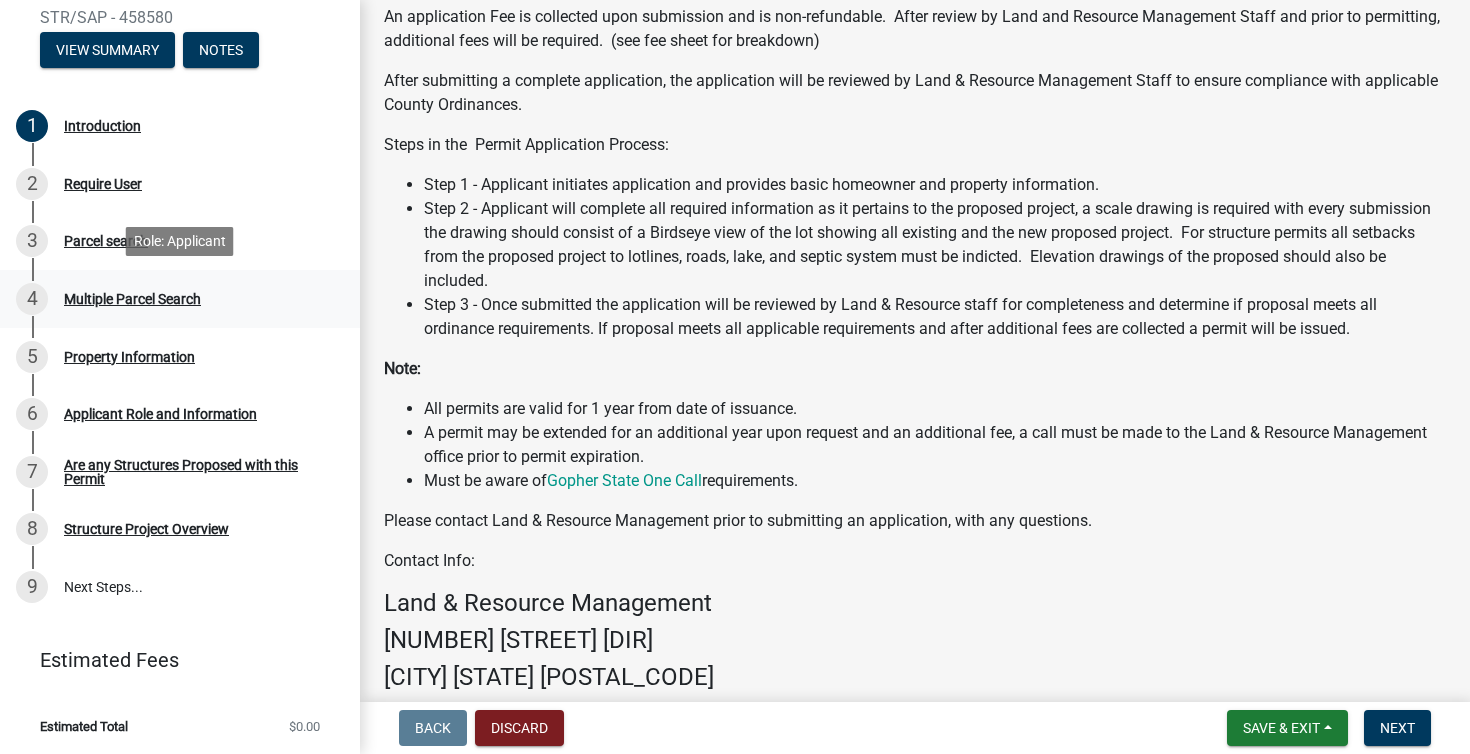 click on "Multiple Parcel Search" at bounding box center (132, 299) 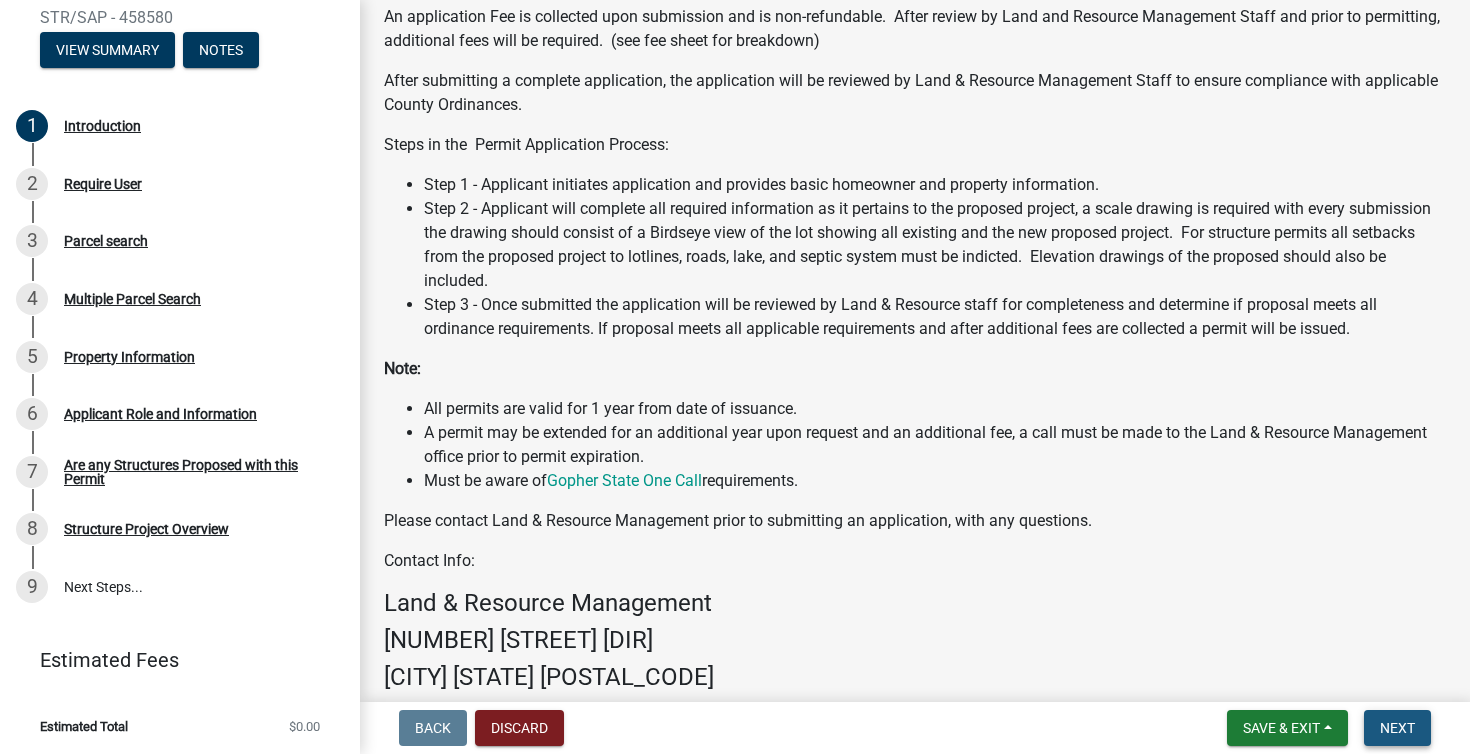 click on "Next" at bounding box center (1397, 728) 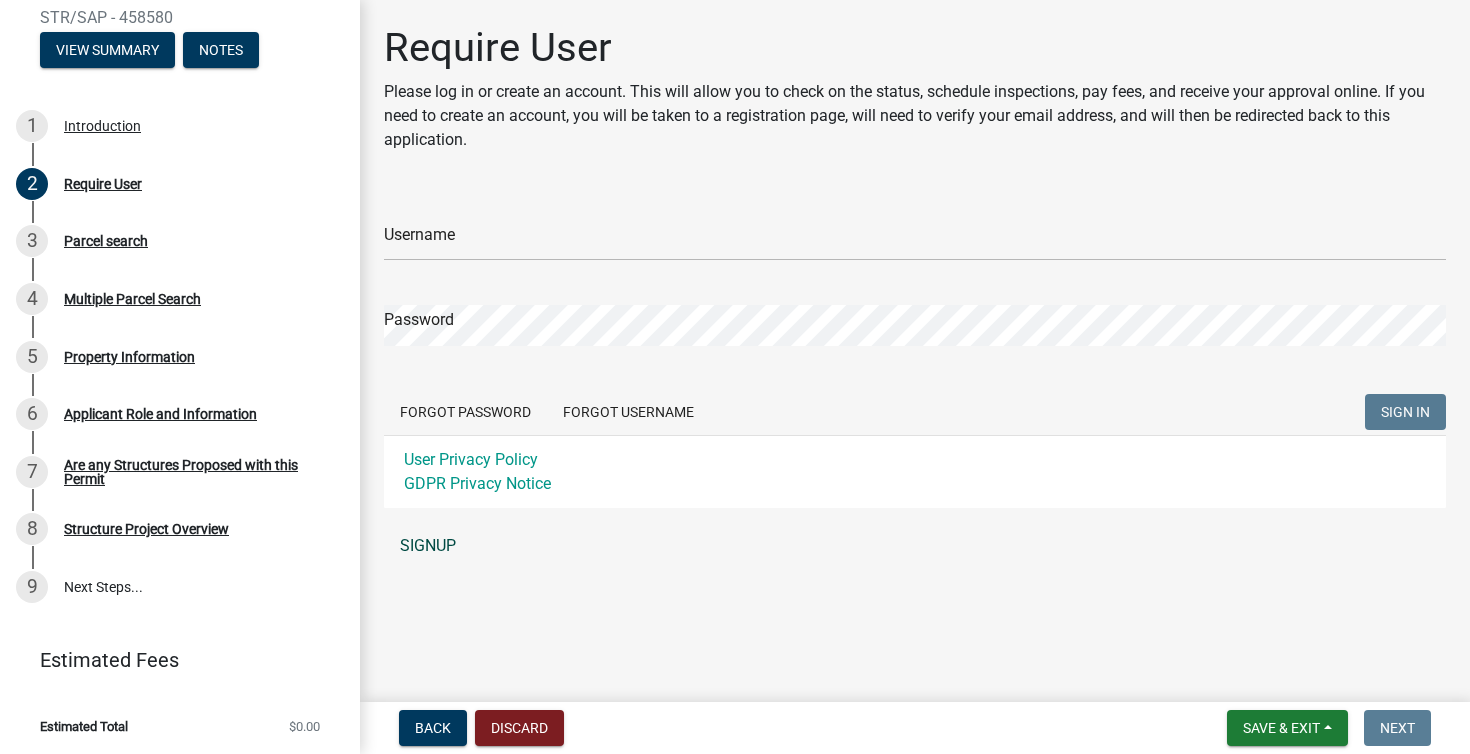click on "SIGNUP" 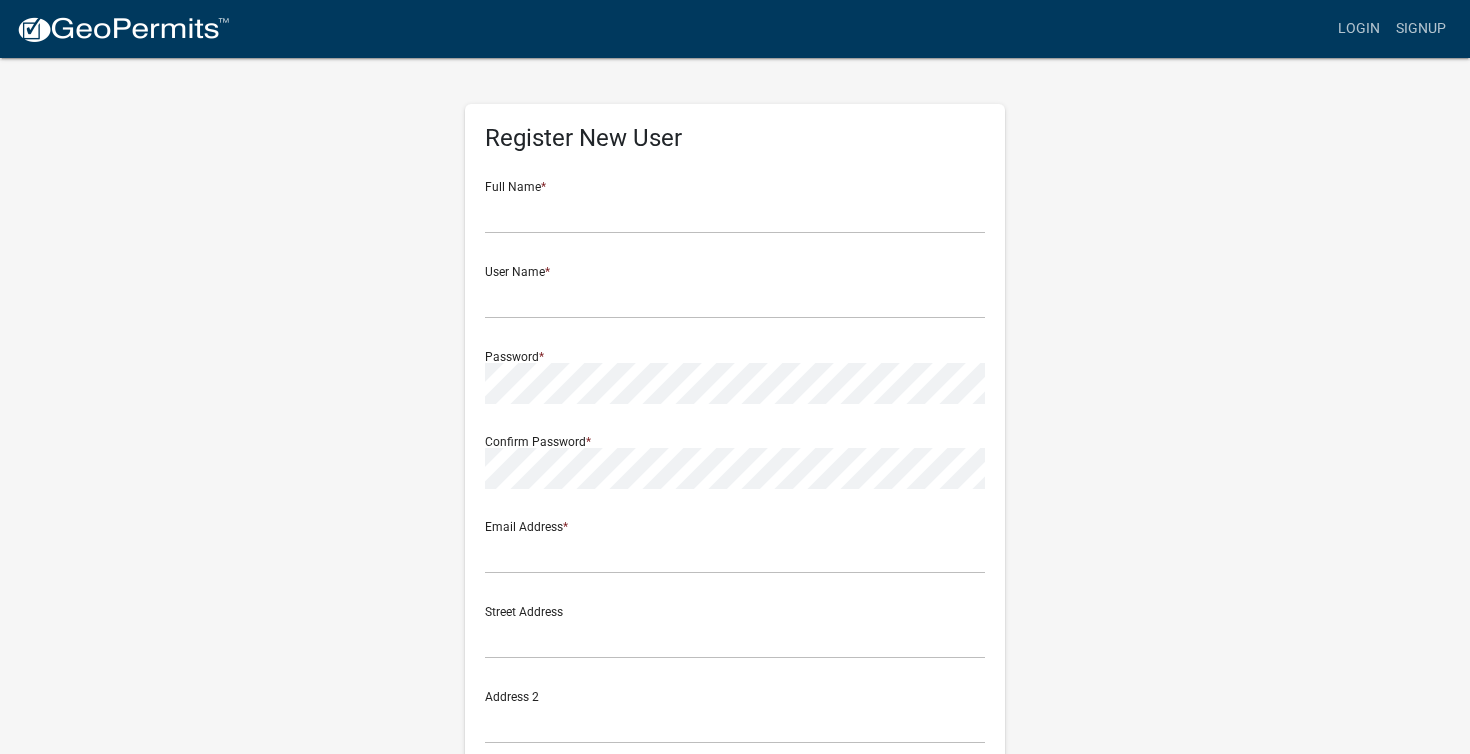 scroll, scrollTop: 0, scrollLeft: 0, axis: both 